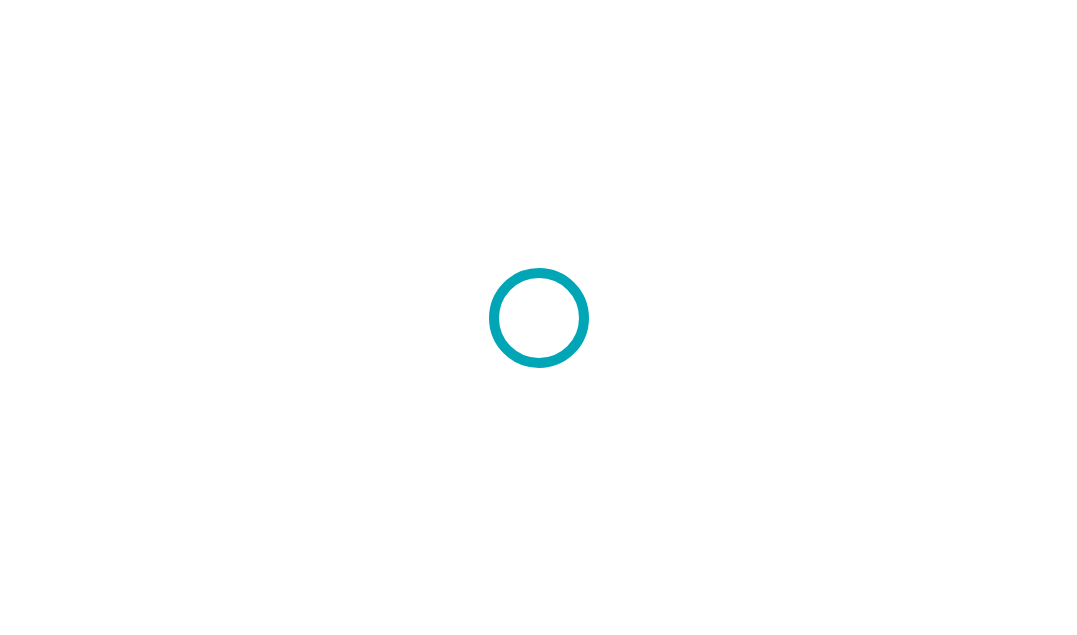 scroll, scrollTop: 0, scrollLeft: 0, axis: both 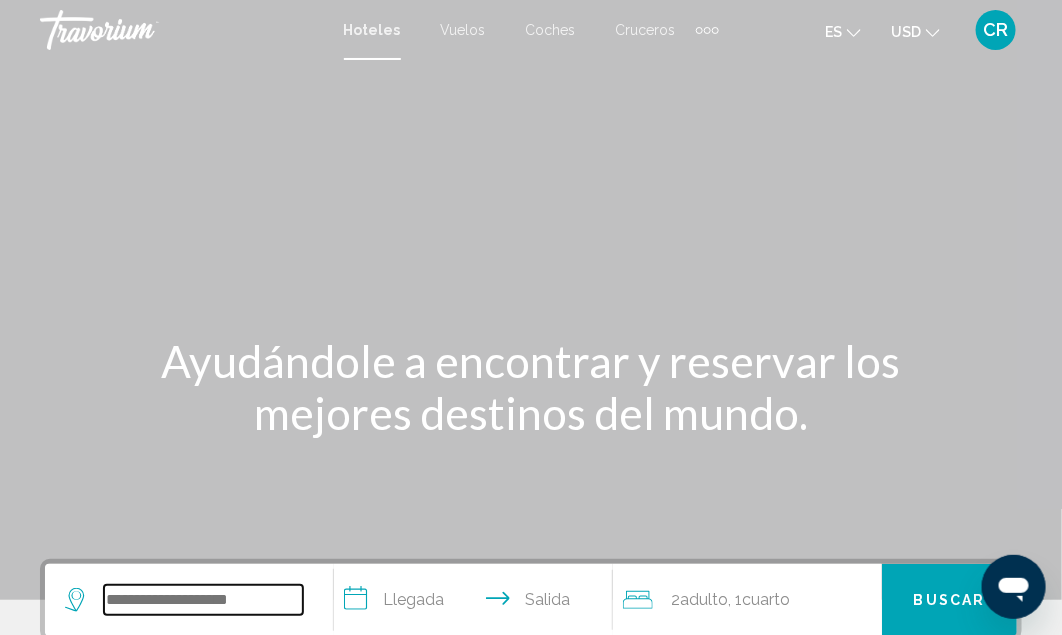 click at bounding box center [203, 600] 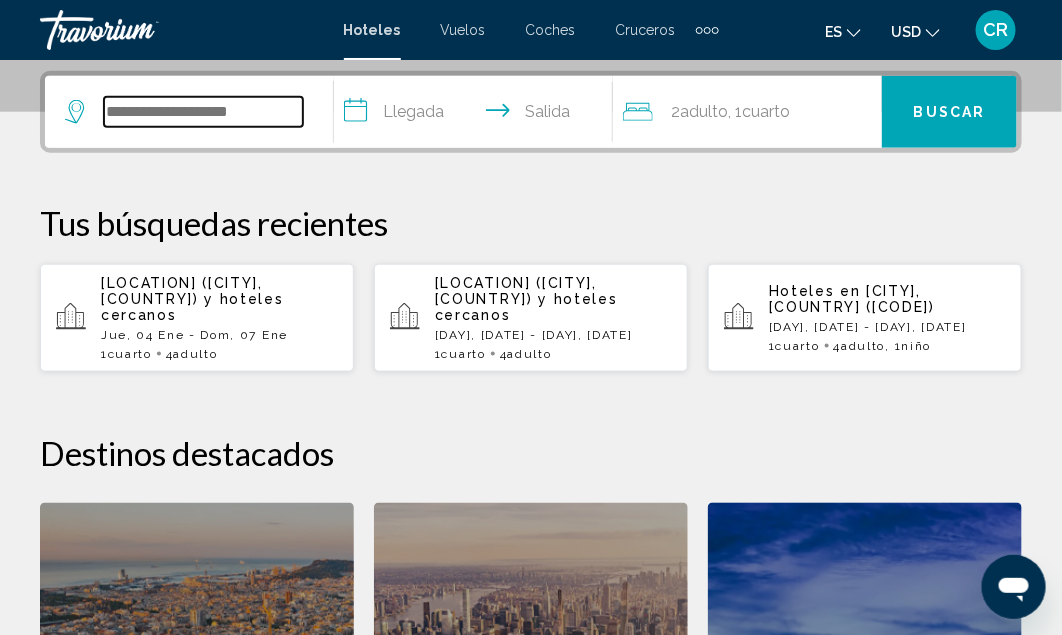 scroll, scrollTop: 493, scrollLeft: 0, axis: vertical 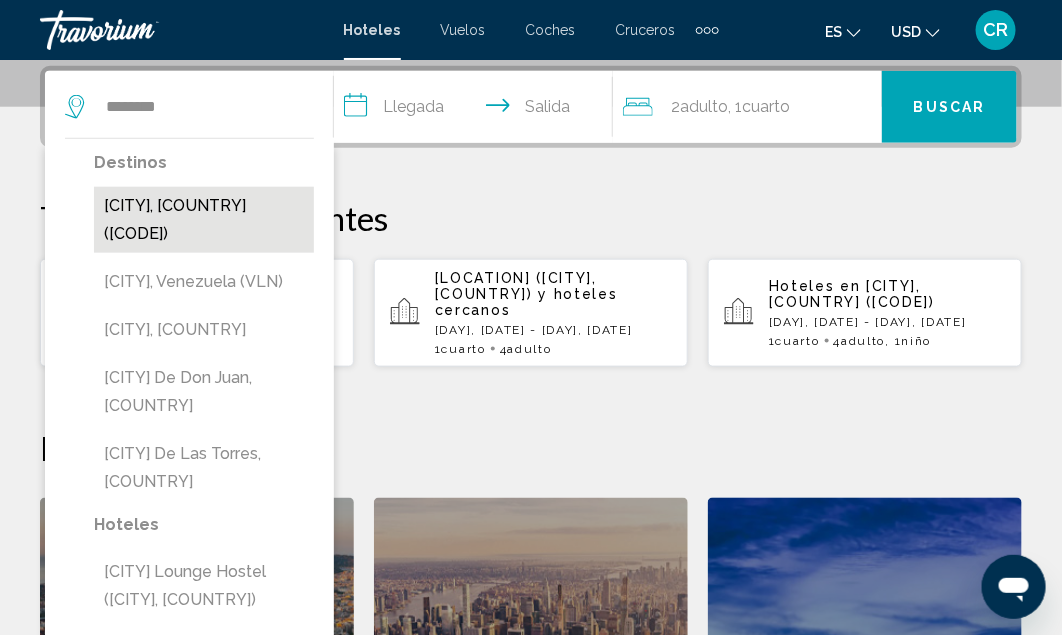 click on "[CITY], [COUNTRY] ([CODE])" at bounding box center [204, 220] 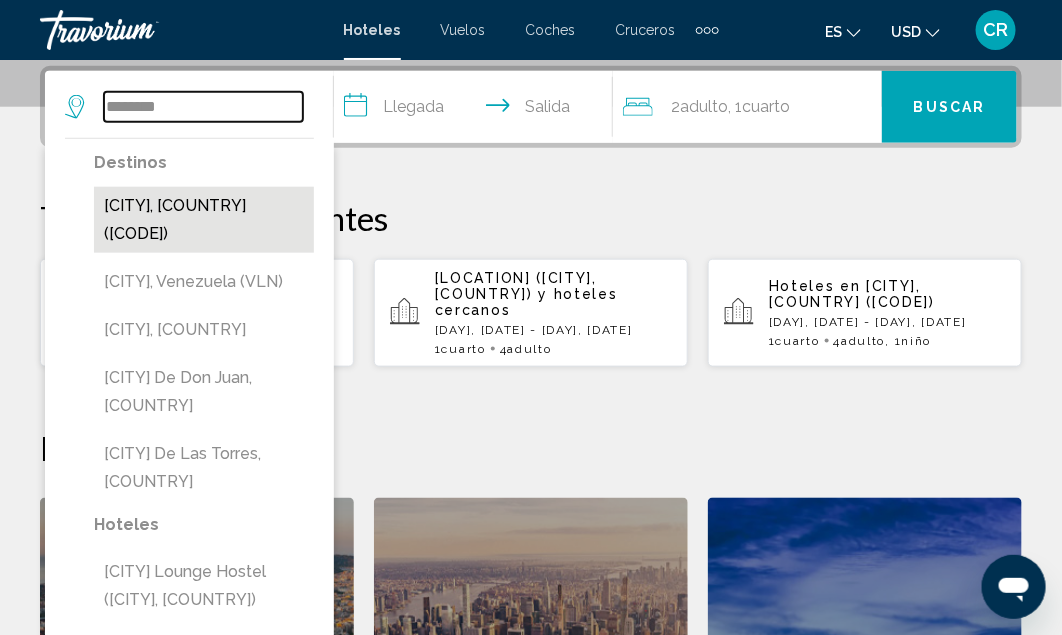 type on "**********" 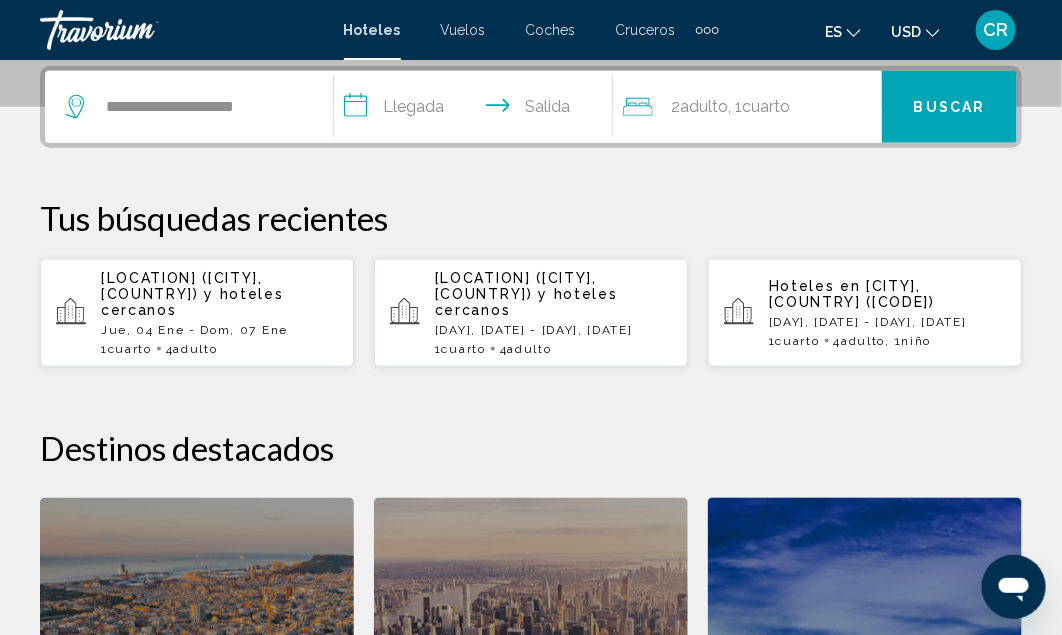click on "**********" at bounding box center [477, 110] 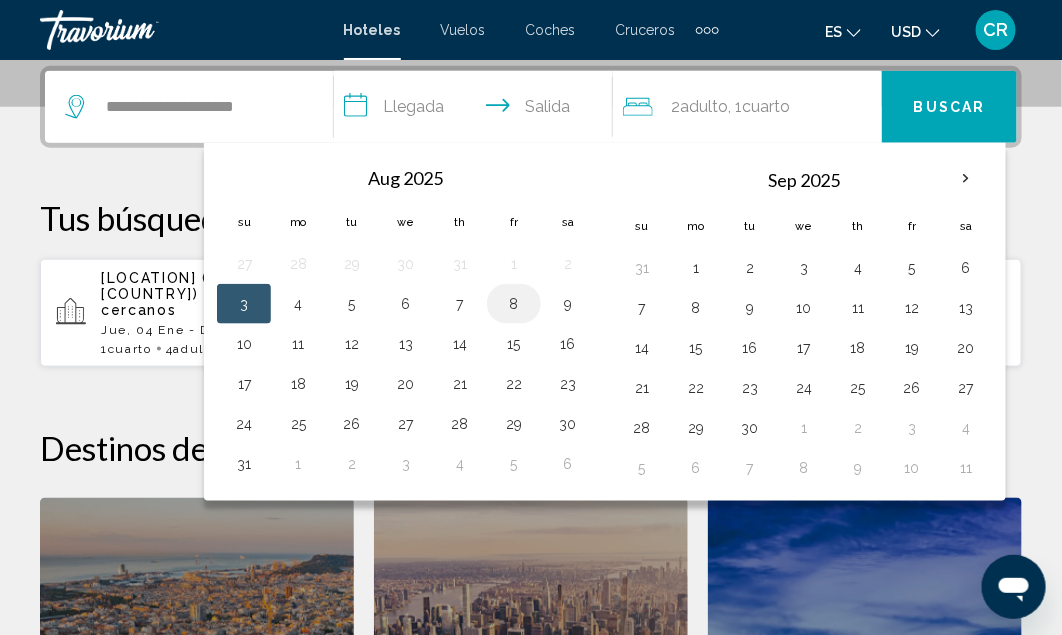 click on "8" at bounding box center [514, 304] 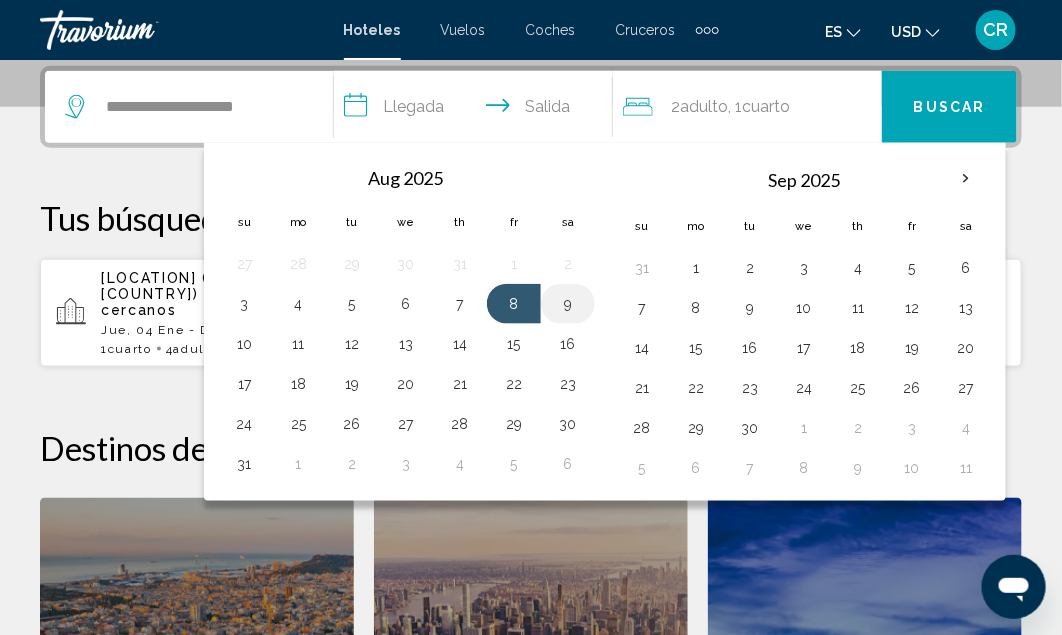 click on "9" at bounding box center [568, 304] 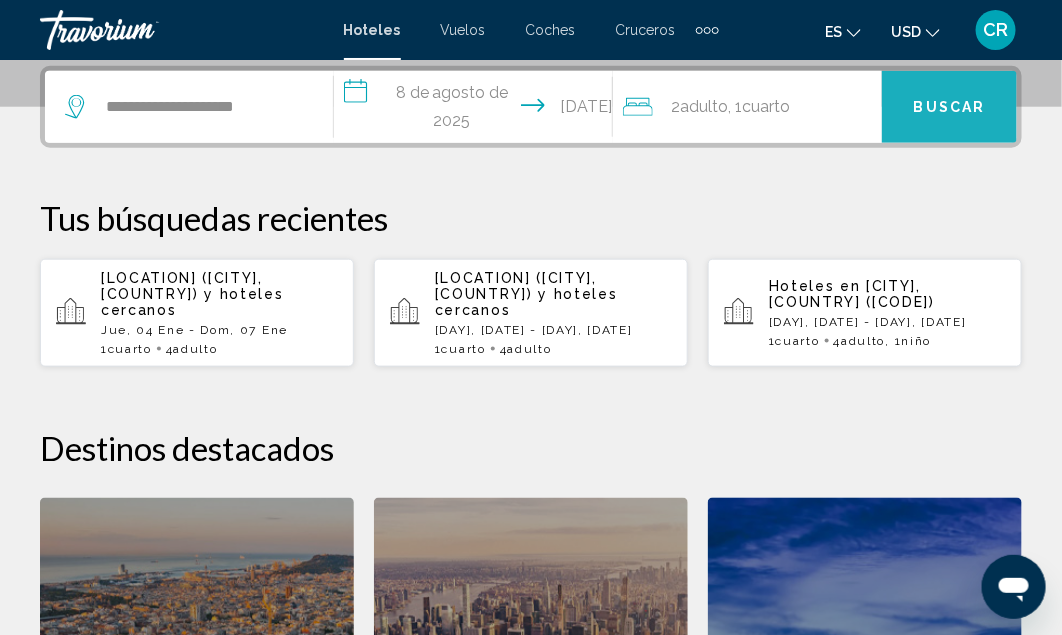click on "Buscar" at bounding box center [950, 108] 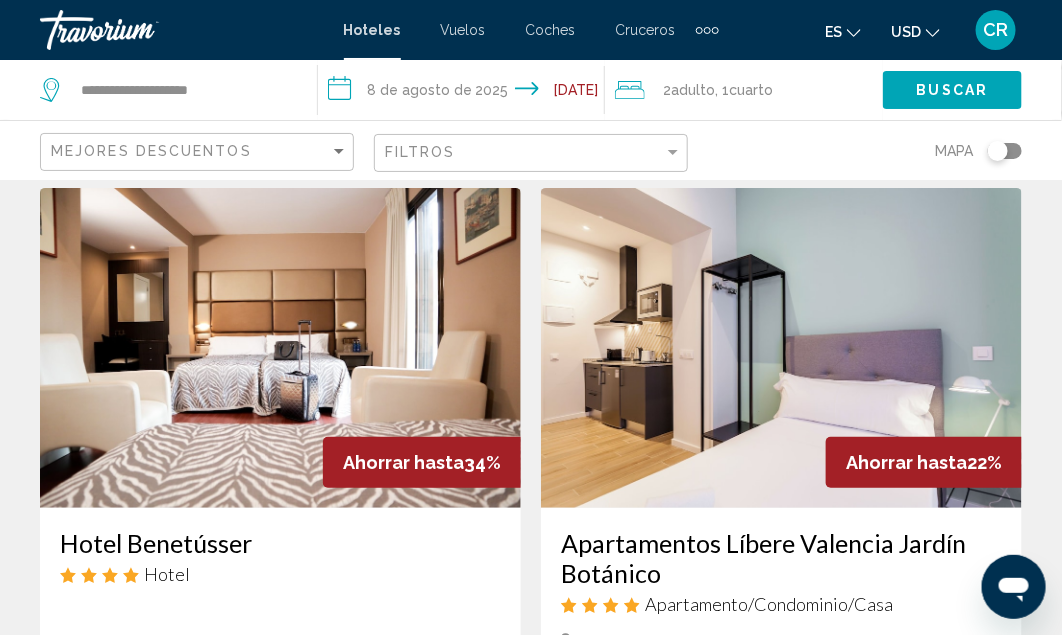 scroll, scrollTop: 0, scrollLeft: 0, axis: both 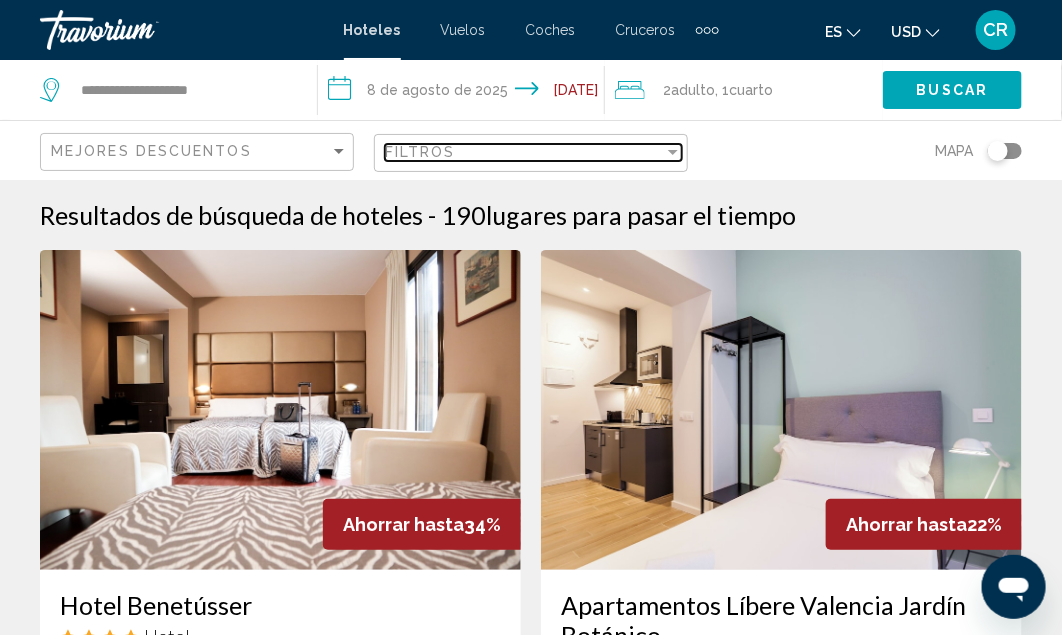 click on "Filtros" at bounding box center [524, 152] 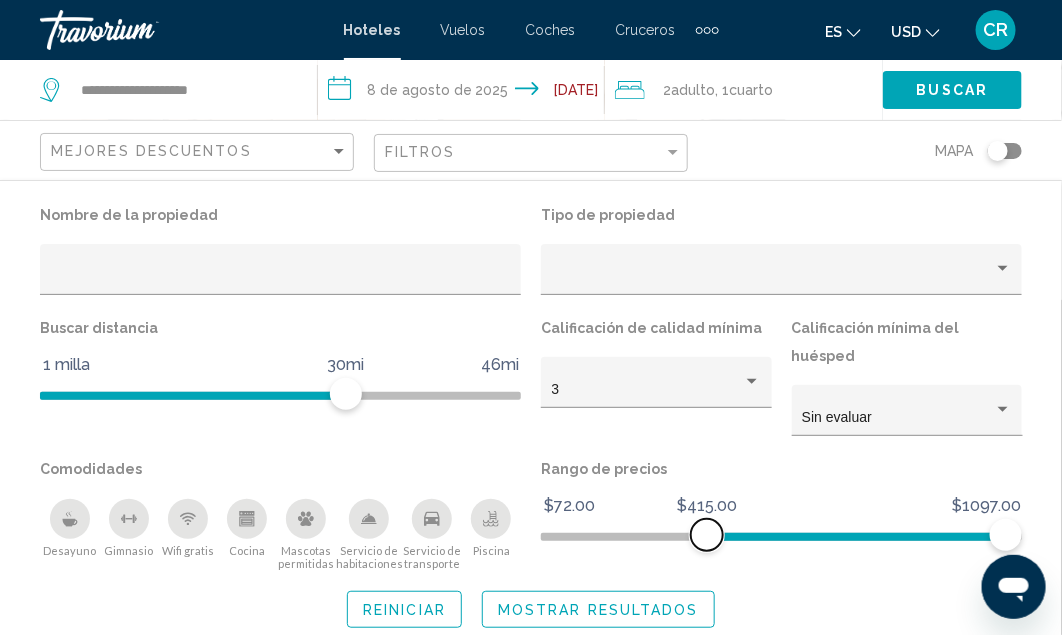 scroll, scrollTop: 216, scrollLeft: 0, axis: vertical 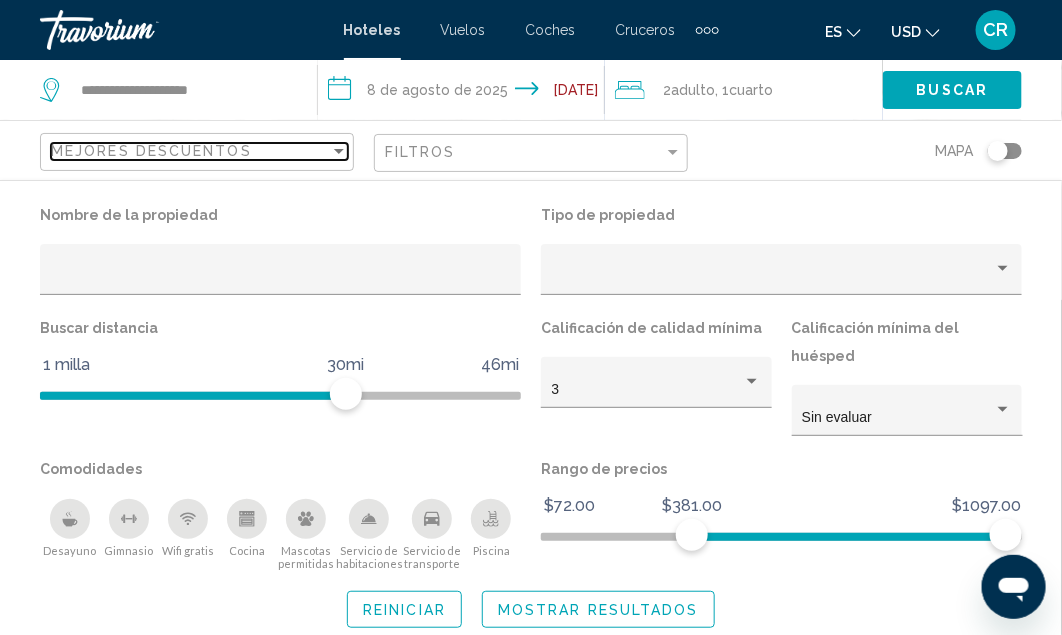 click on "Mejores descuentos" at bounding box center (190, 151) 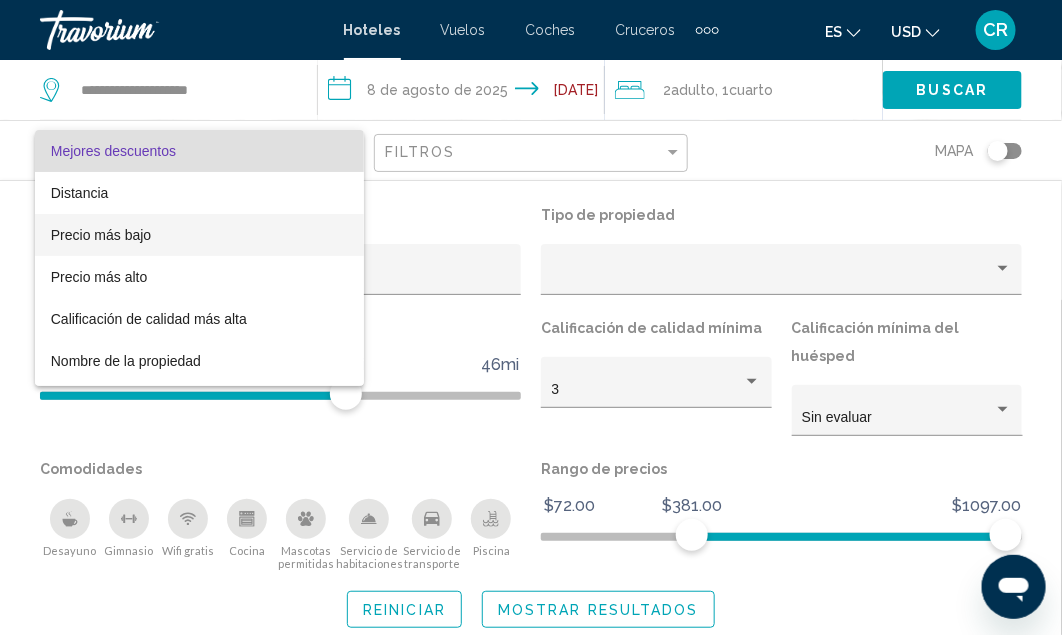 click on "Precio más bajo" at bounding box center (200, 235) 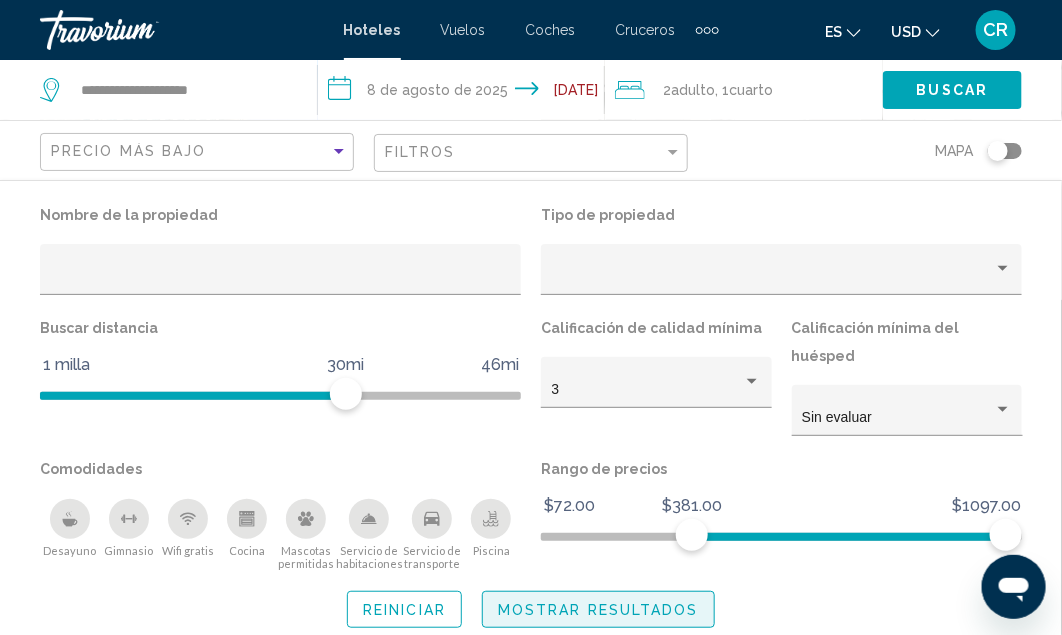 click on "Mostrar resultados" 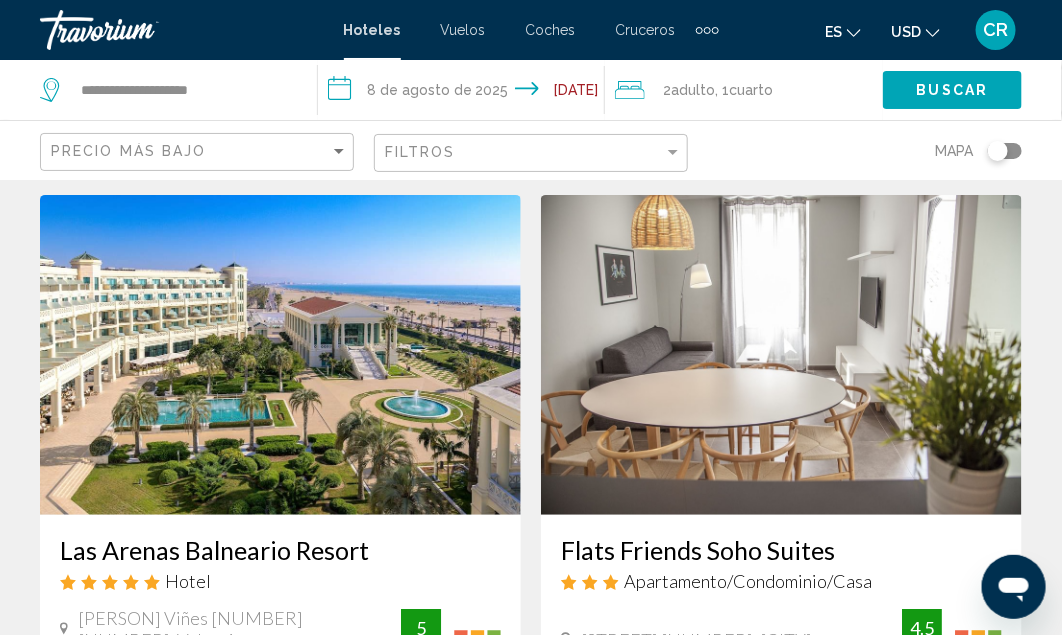 scroll, scrollTop: 0, scrollLeft: 0, axis: both 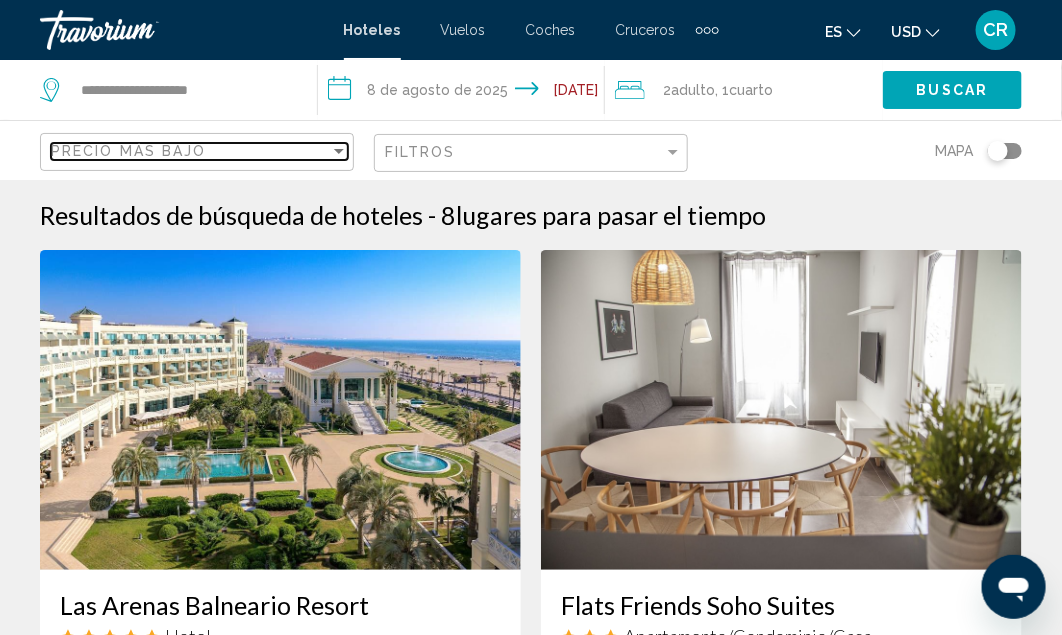 click on "Precio más bajo" at bounding box center (190, 151) 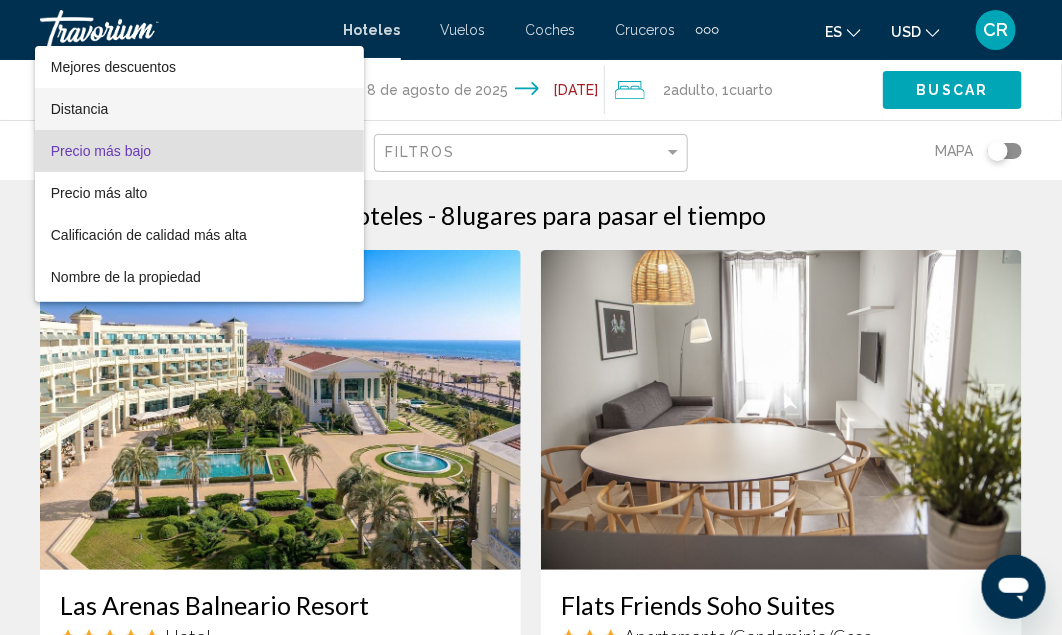 click on "Distancia" at bounding box center (200, 109) 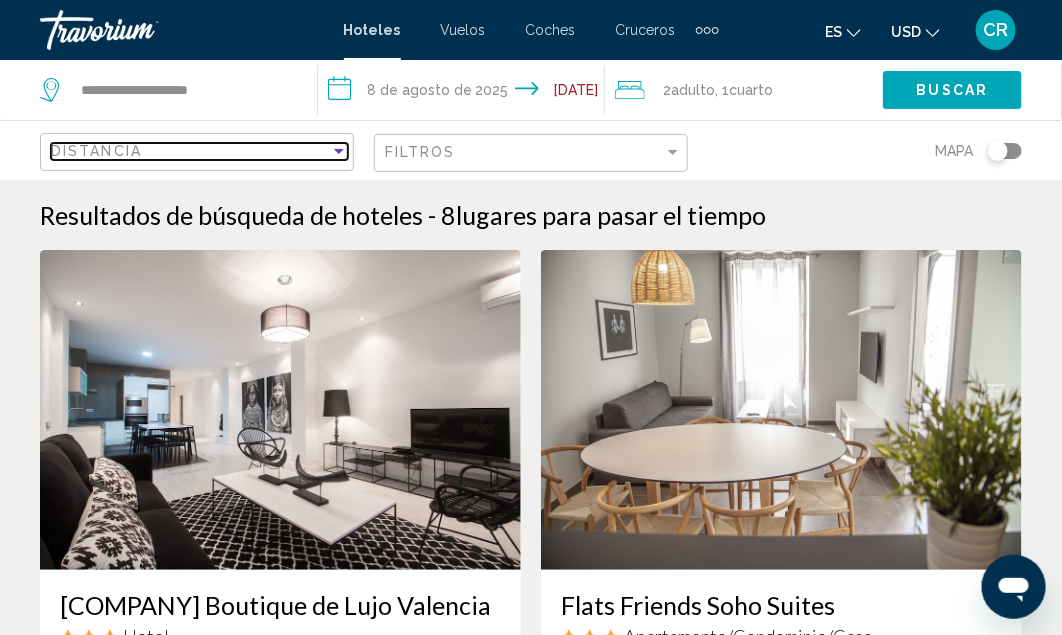 click at bounding box center (339, 151) 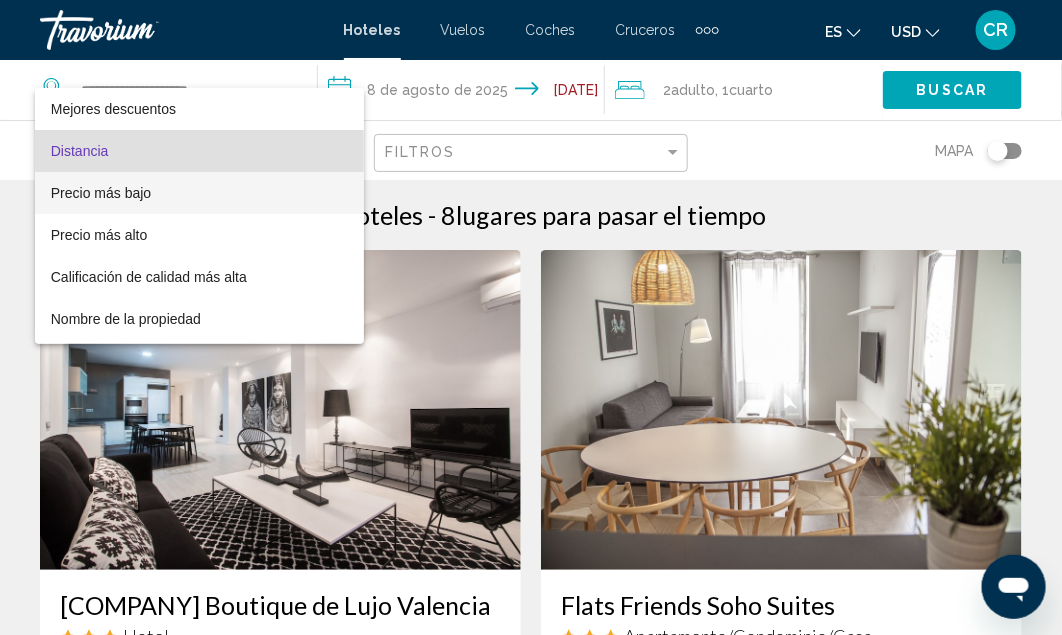 click on "Precio más bajo" at bounding box center [200, 193] 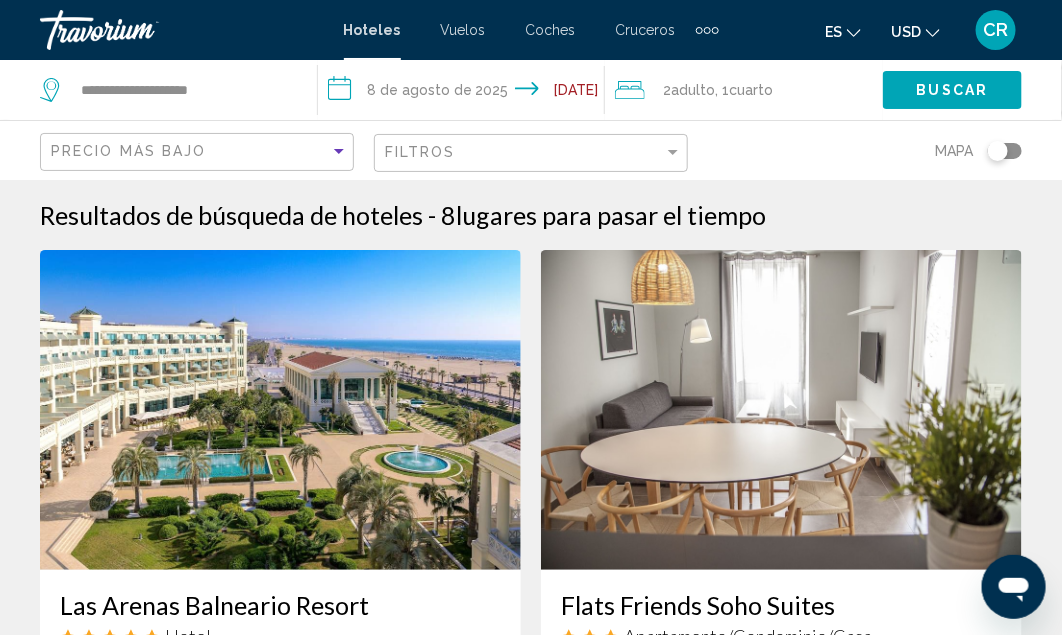 click on "Buscar" 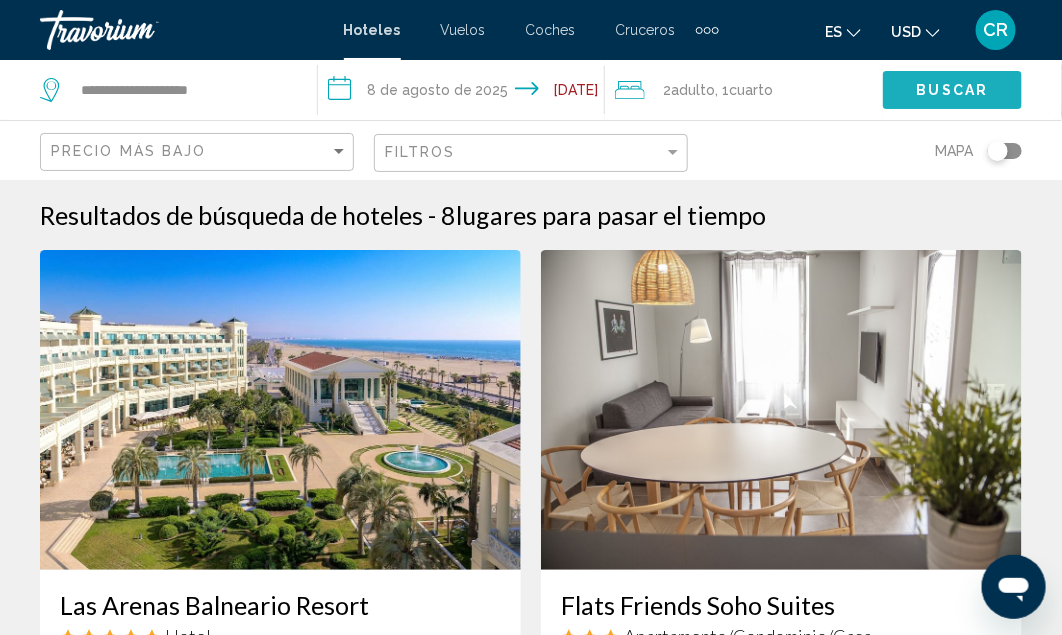 click on "Buscar" 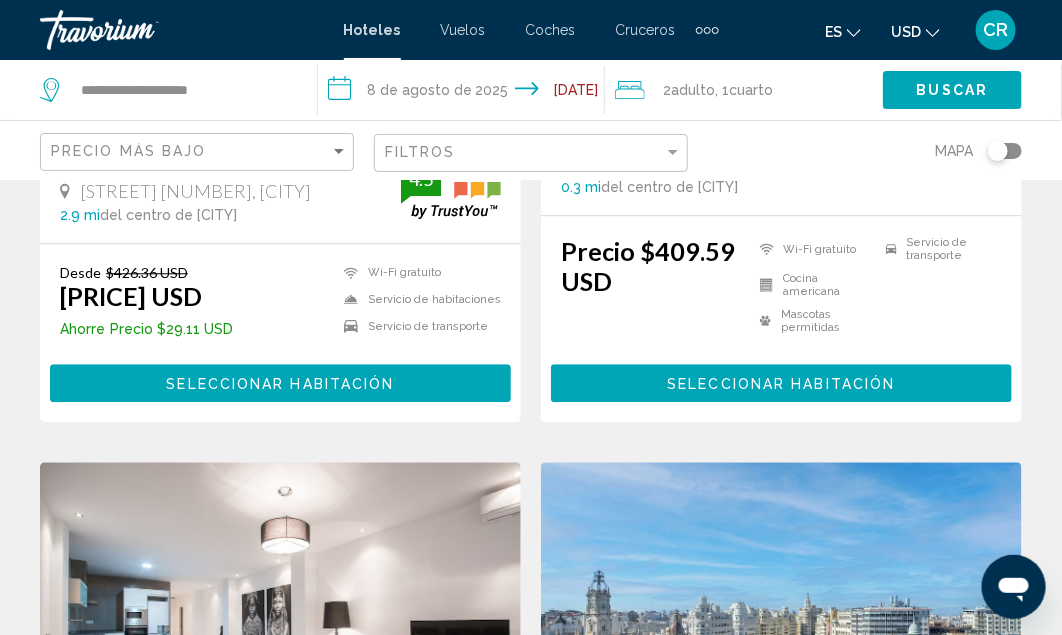 scroll, scrollTop: 1250, scrollLeft: 0, axis: vertical 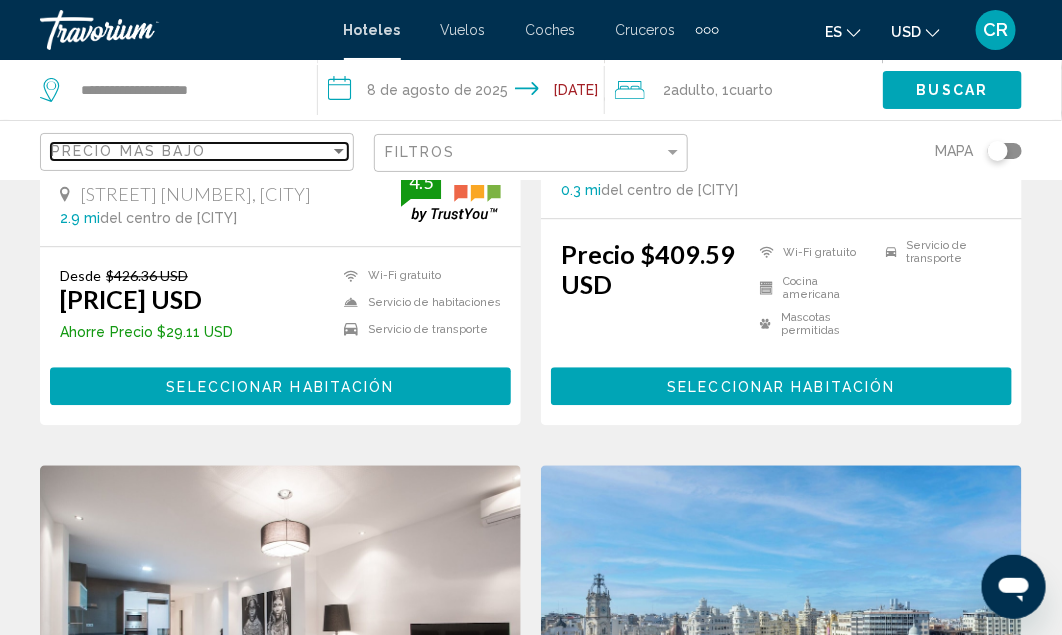 click at bounding box center (339, 151) 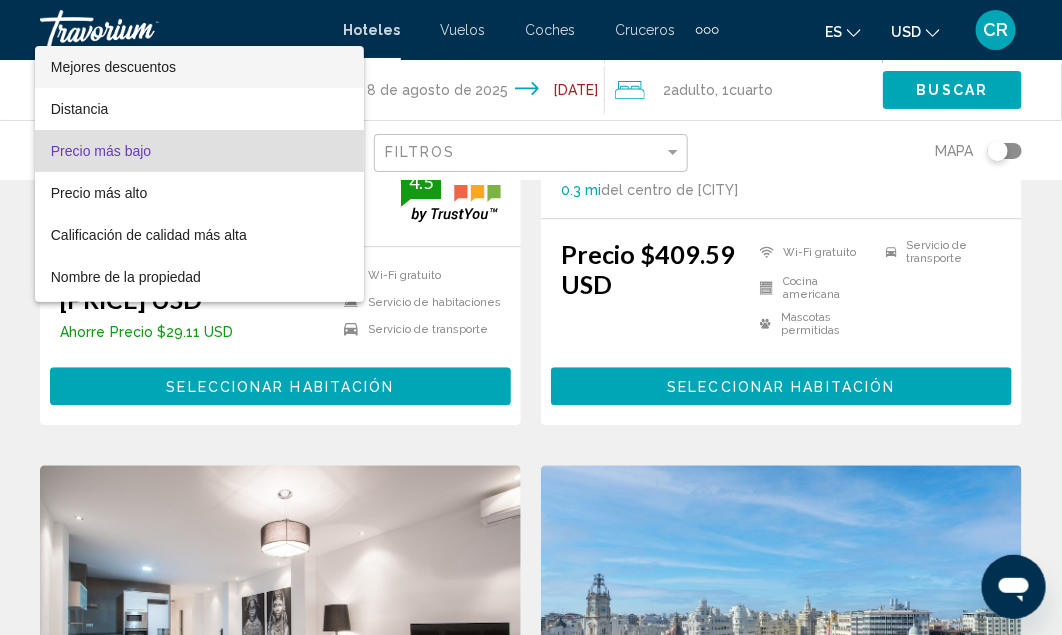 click on "Mejores descuentos" at bounding box center (200, 67) 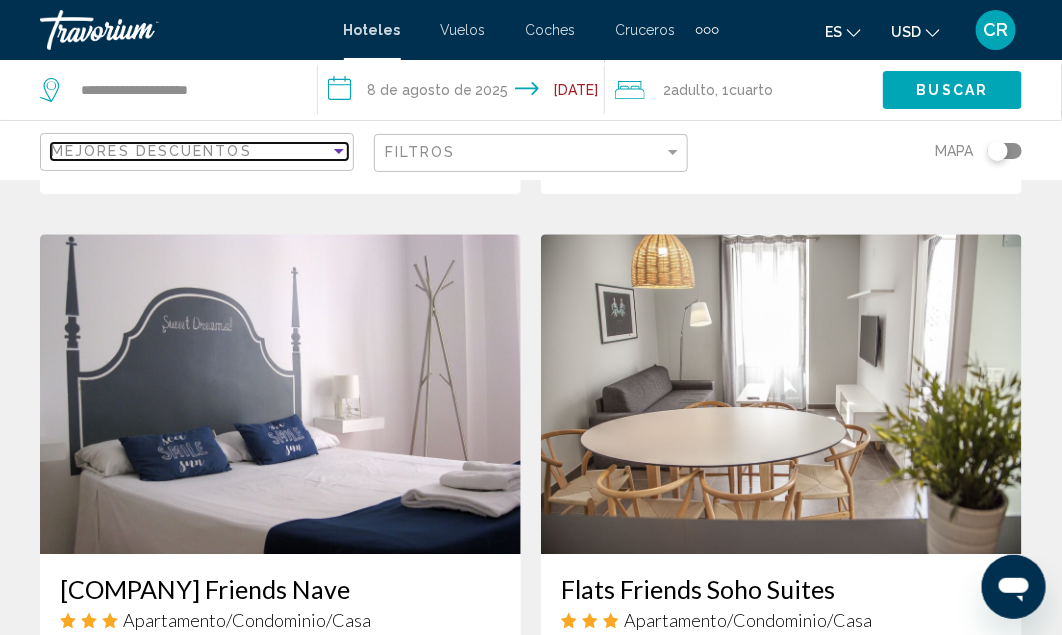 scroll, scrollTop: 1498, scrollLeft: 0, axis: vertical 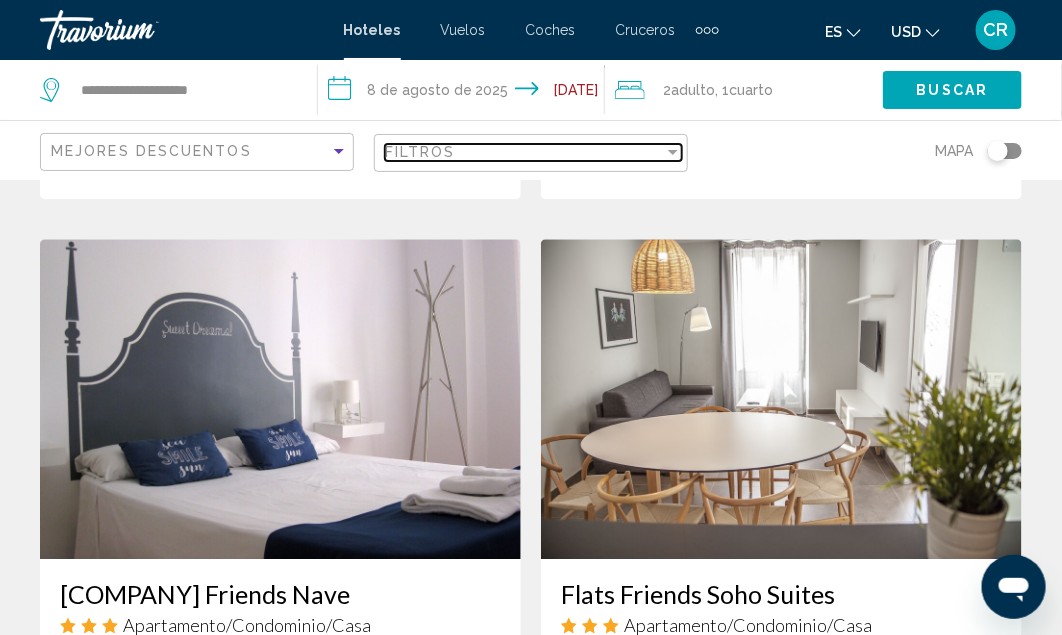 click on "Filtros" at bounding box center [524, 152] 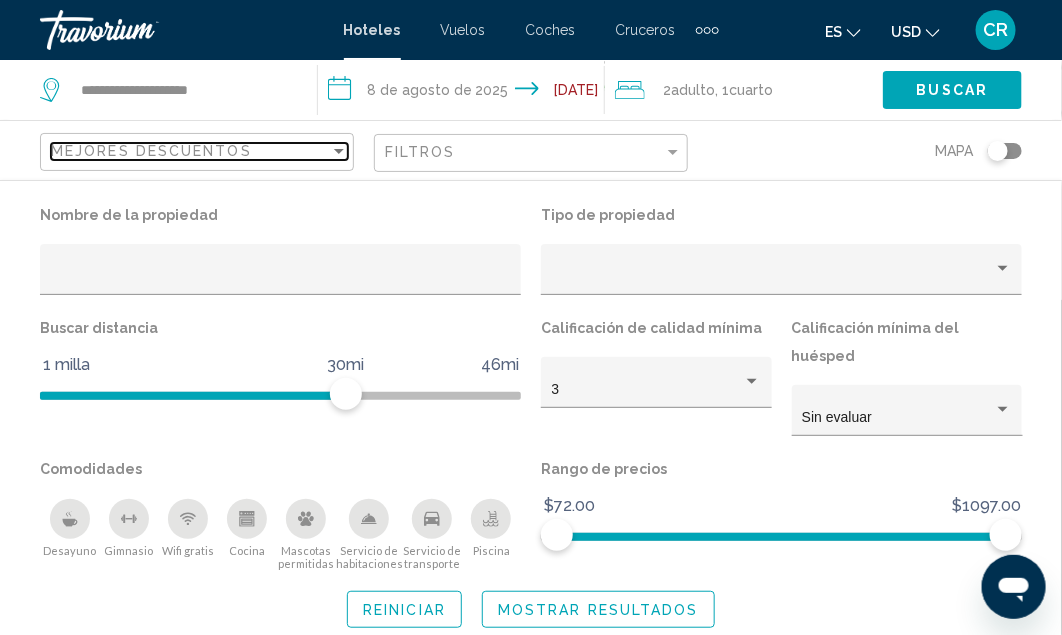 click on "Mejores descuentos" at bounding box center (190, 151) 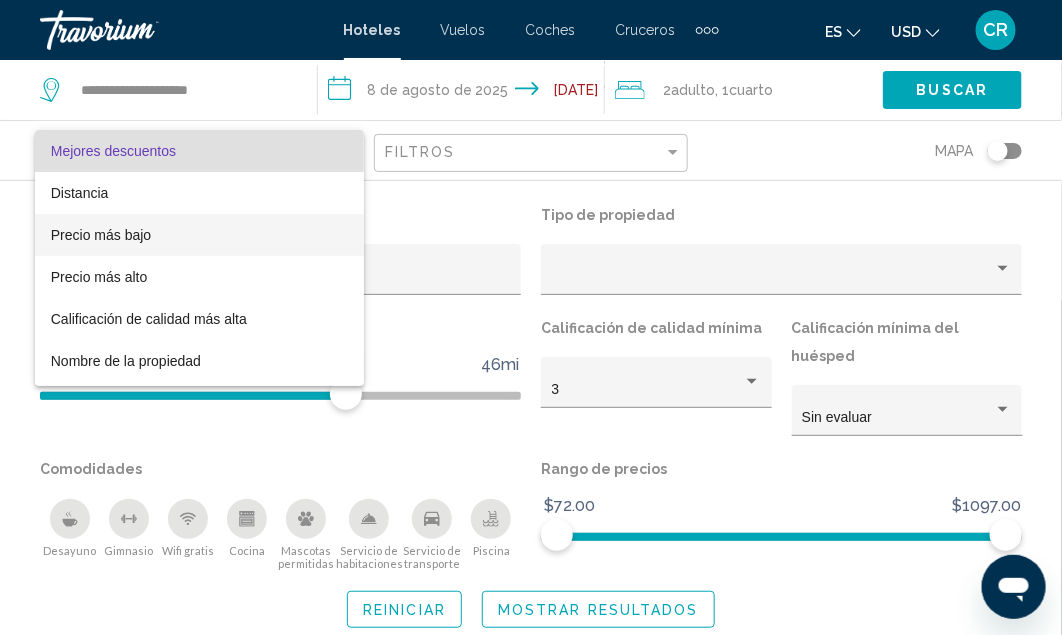 click on "Precio más bajo" at bounding box center (200, 235) 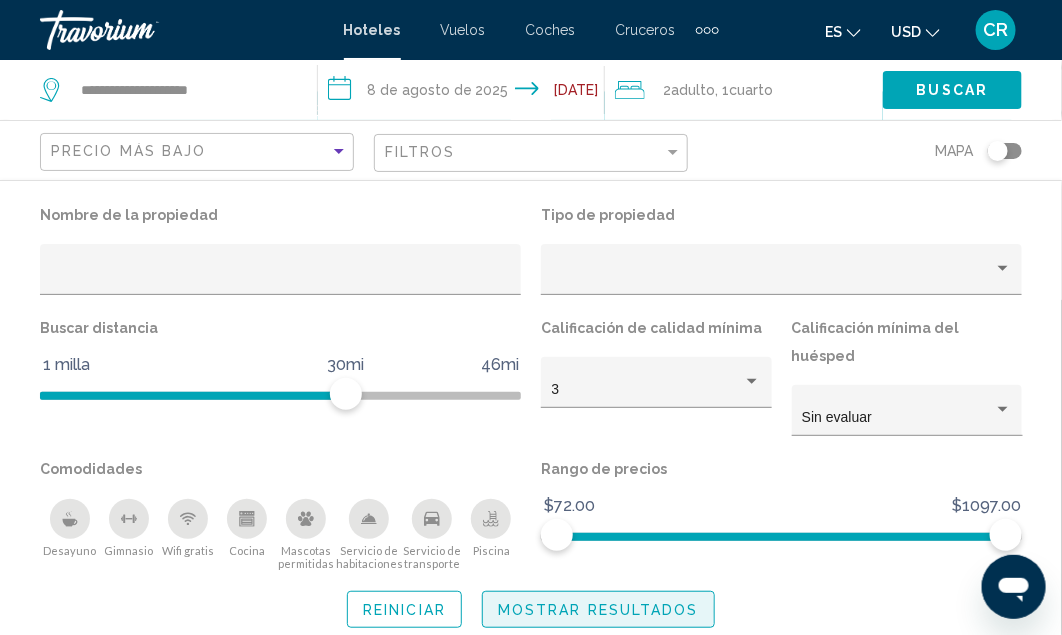 click on "Mostrar resultados" 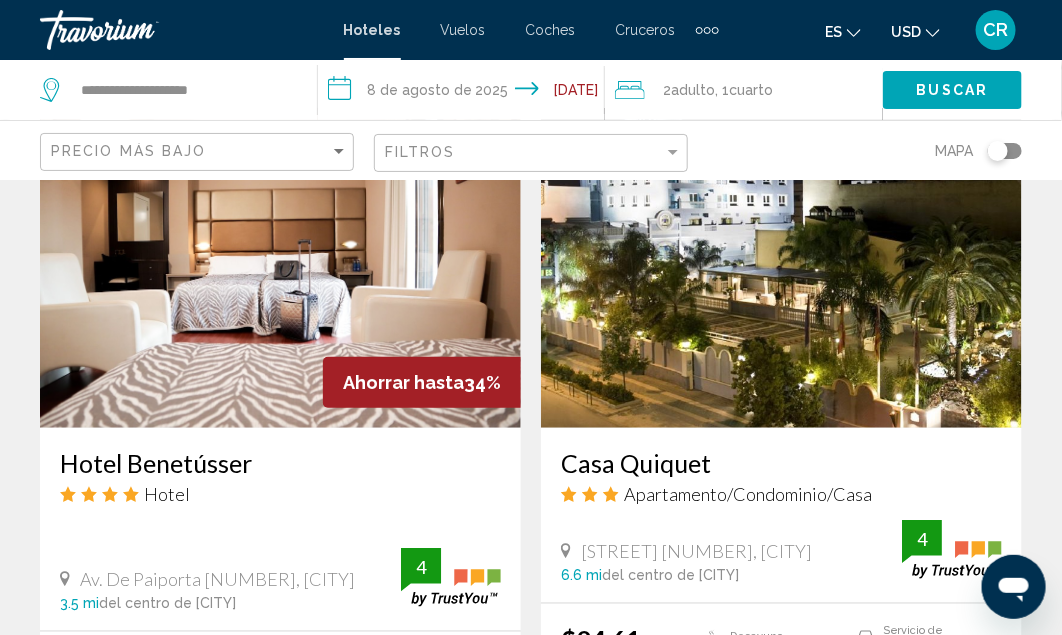 scroll, scrollTop: 2319, scrollLeft: 0, axis: vertical 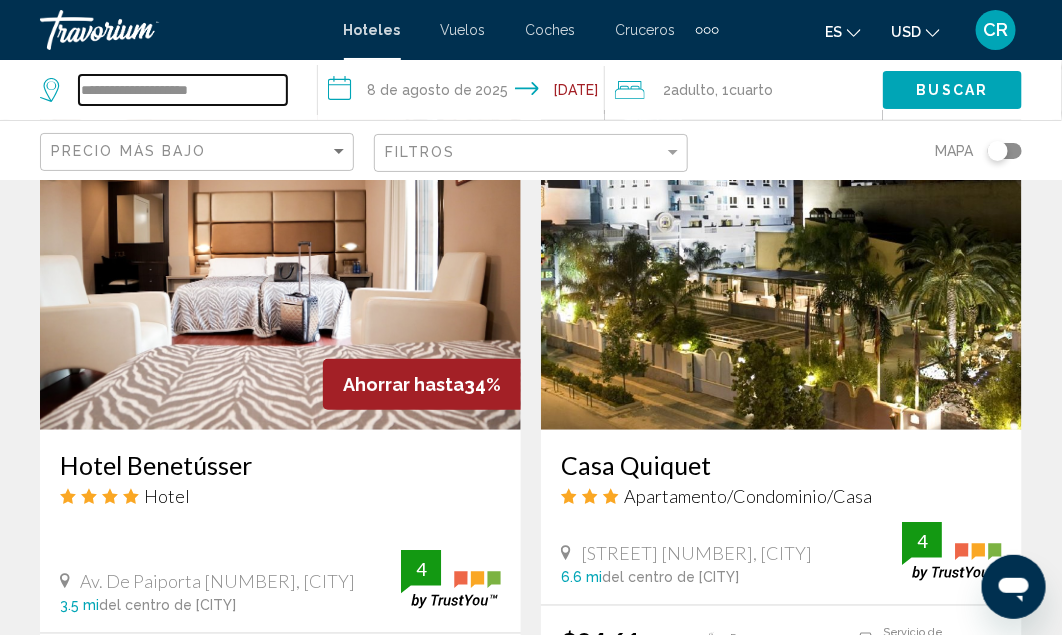 click on "**********" at bounding box center [183, 90] 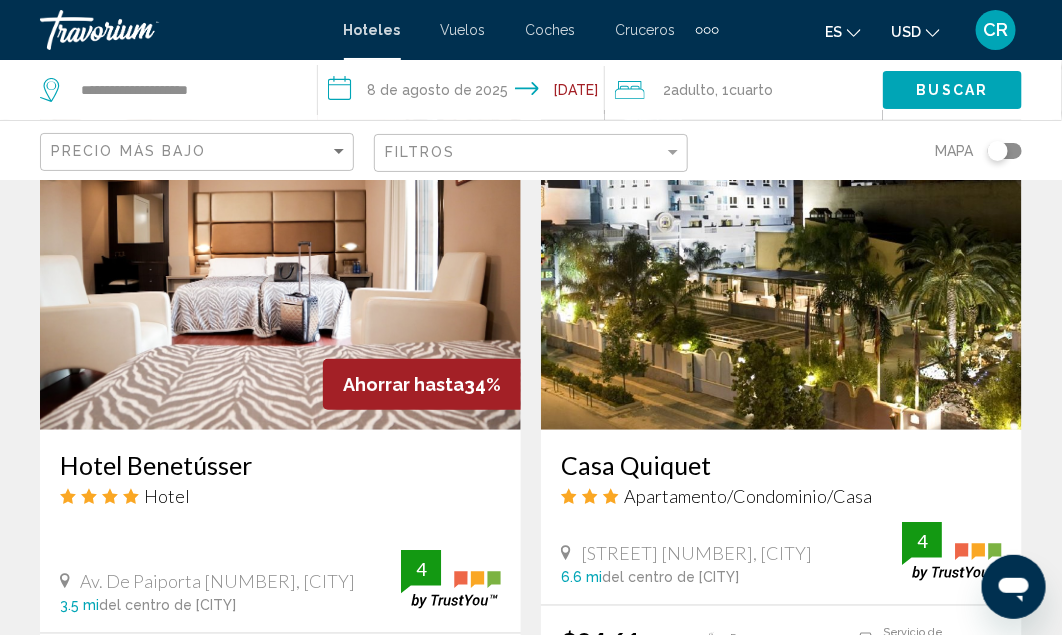 click on "Hoteles" at bounding box center [372, 30] 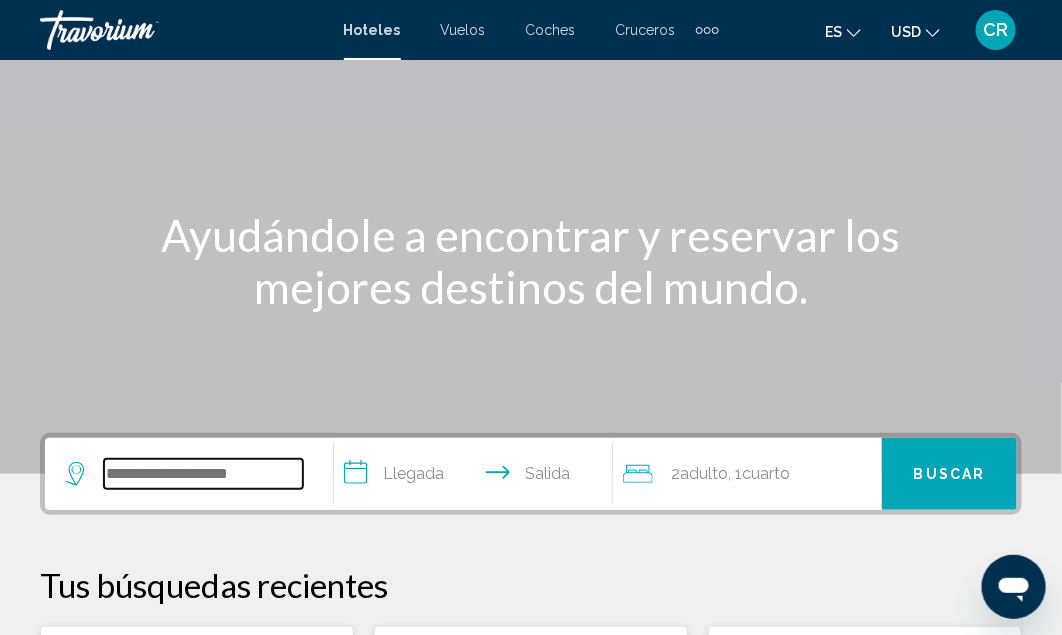 click at bounding box center (203, 474) 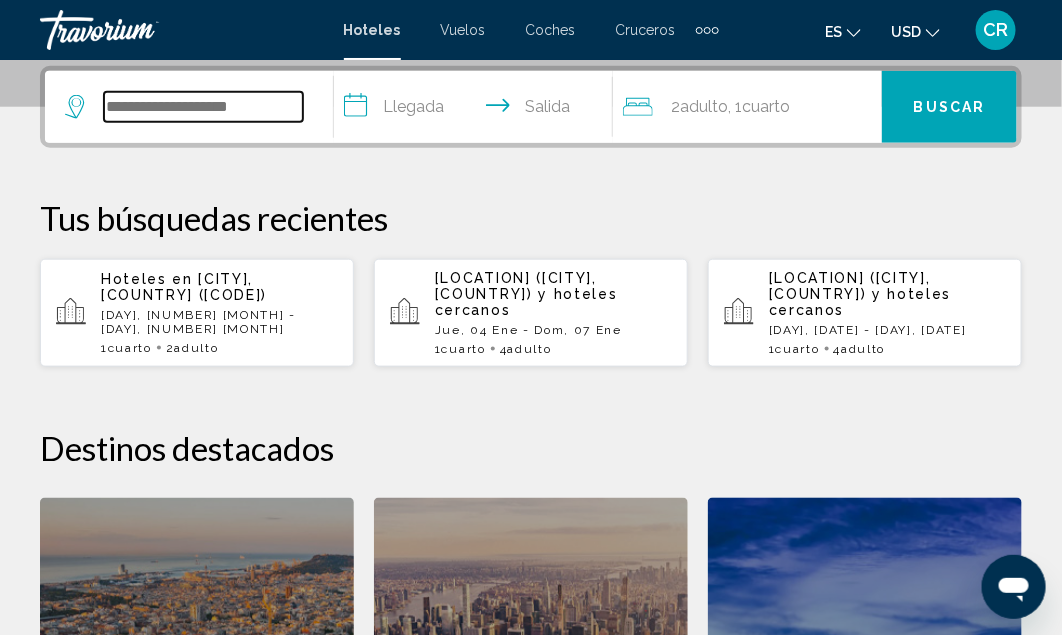 scroll, scrollTop: 493, scrollLeft: 0, axis: vertical 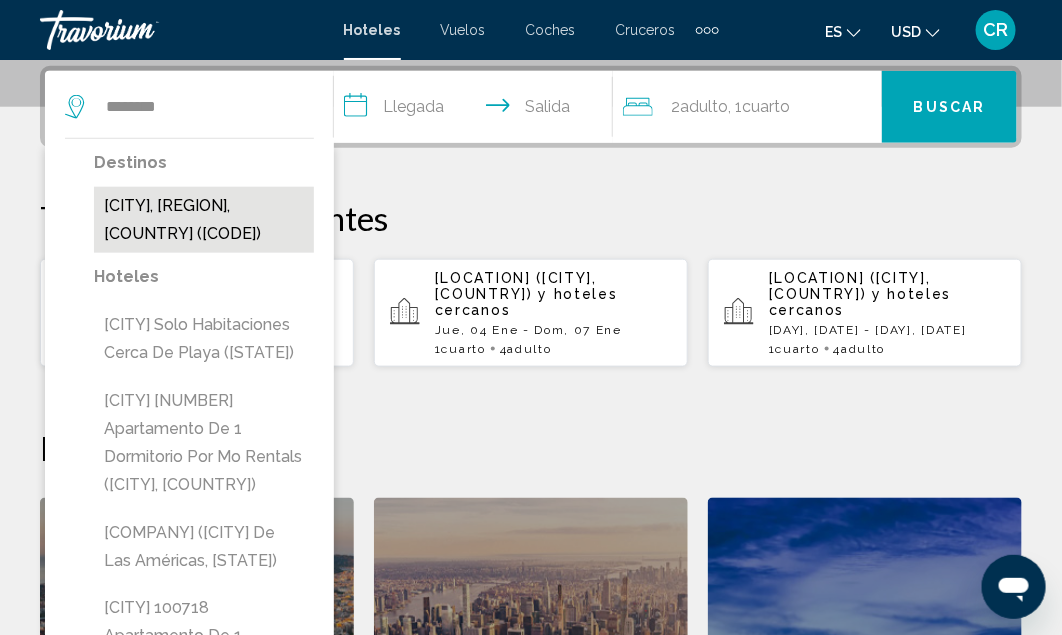 click on "[CITY], [REGION], [COUNTRY] ([CODE])" at bounding box center (204, 220) 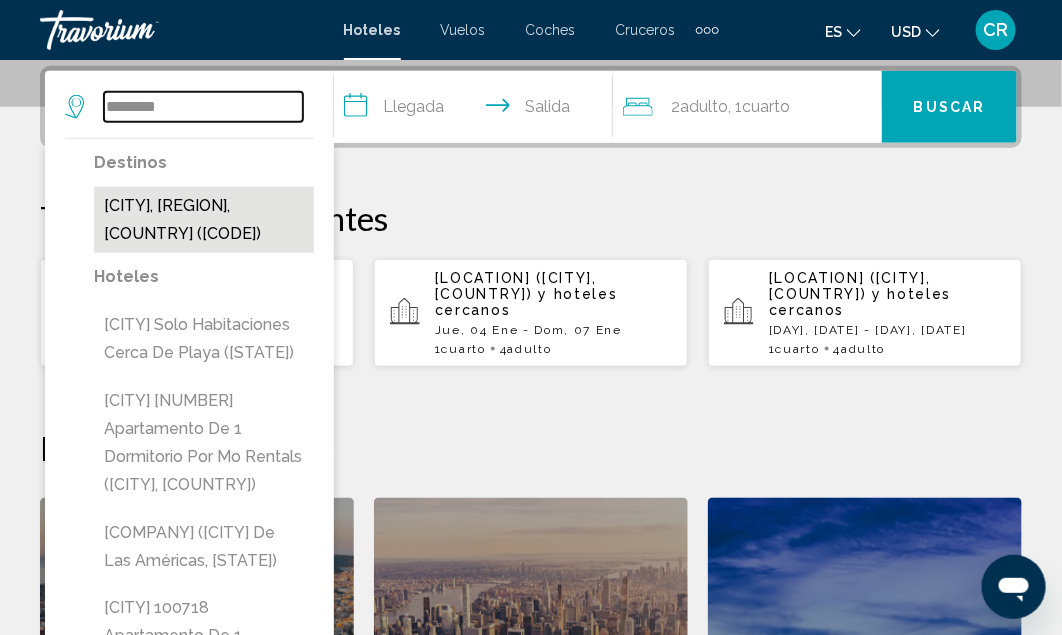 type on "**********" 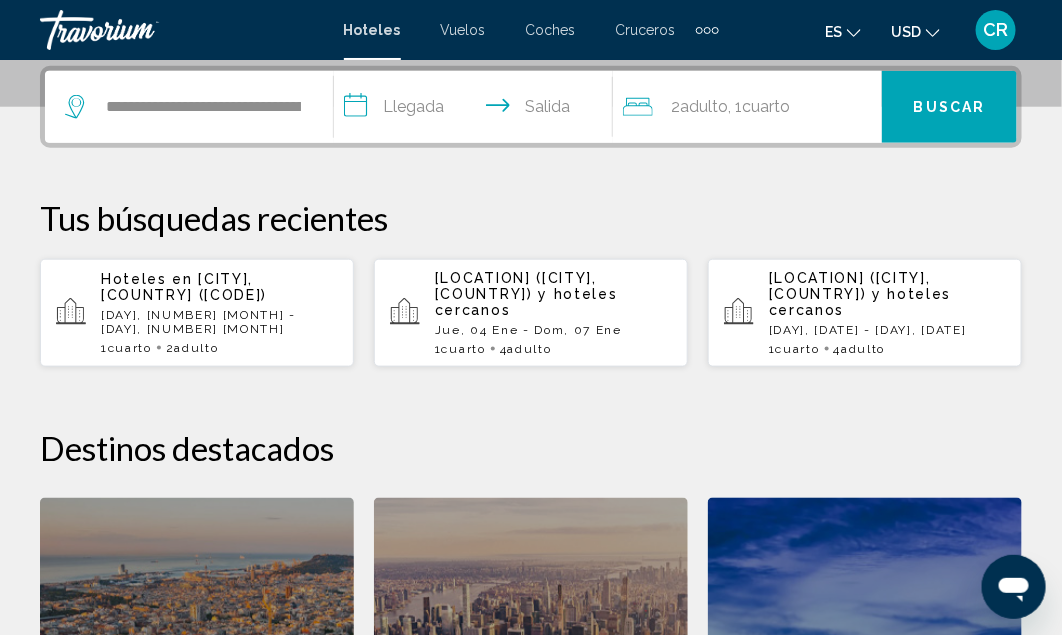 click on "**********" at bounding box center (477, 110) 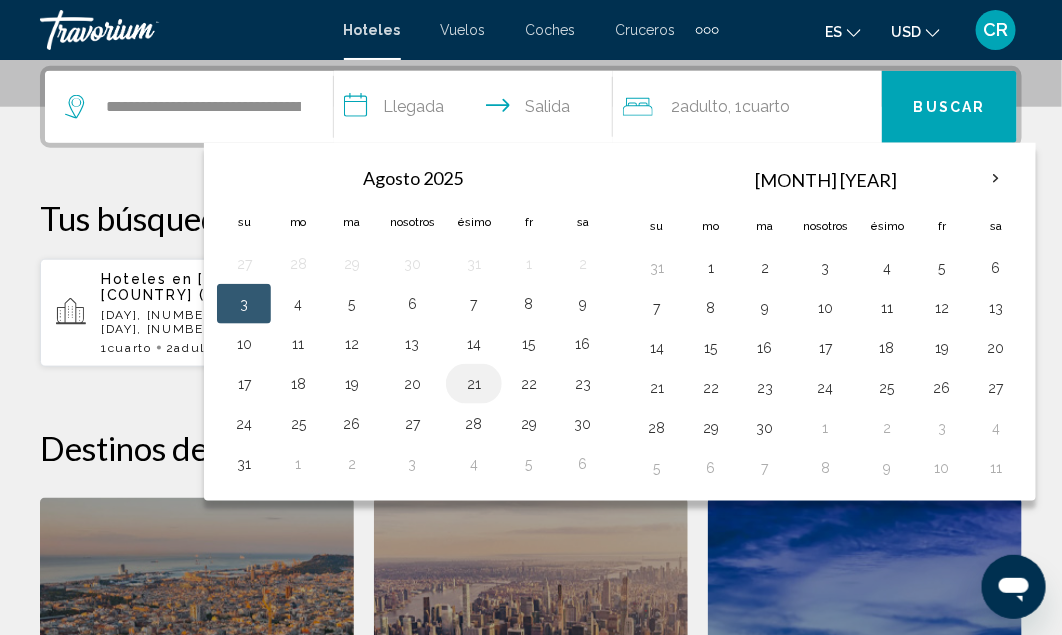 click on "21" at bounding box center (474, 384) 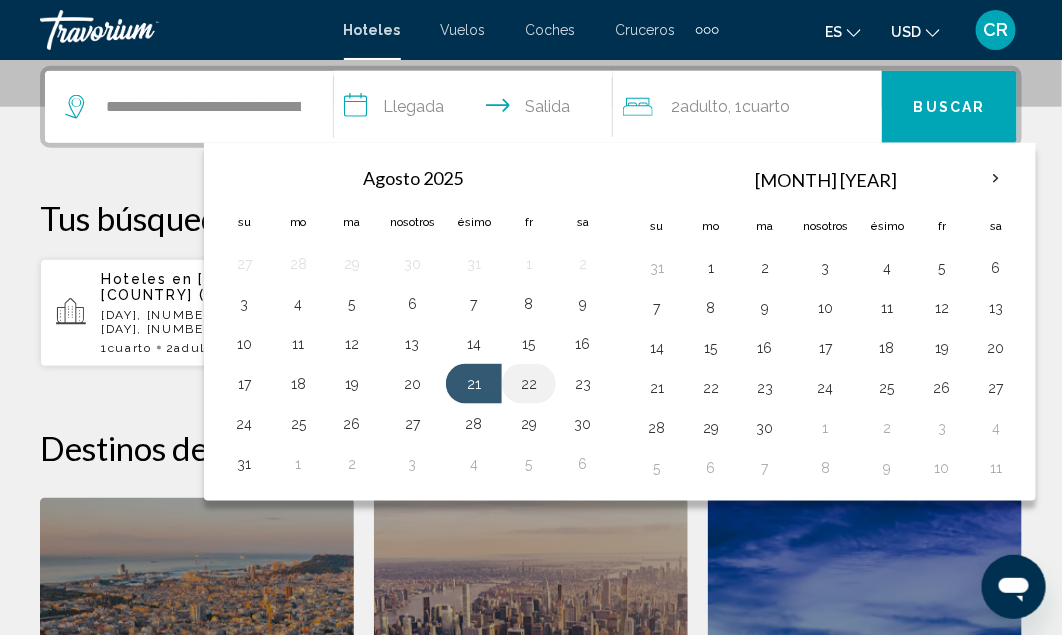 click on "22" at bounding box center (529, 384) 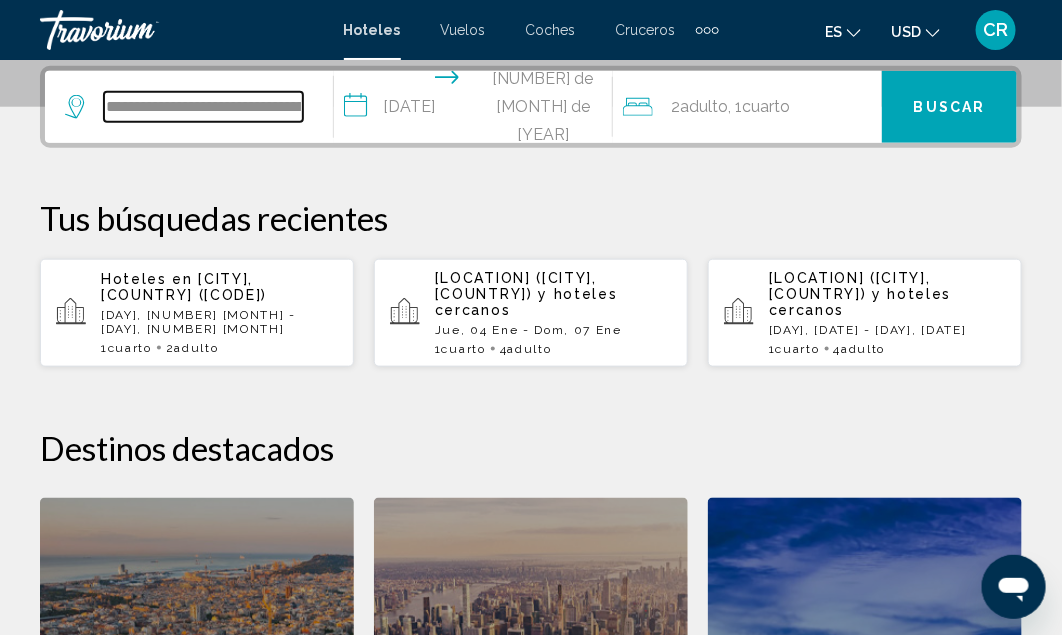 click on "**********" at bounding box center (203, 107) 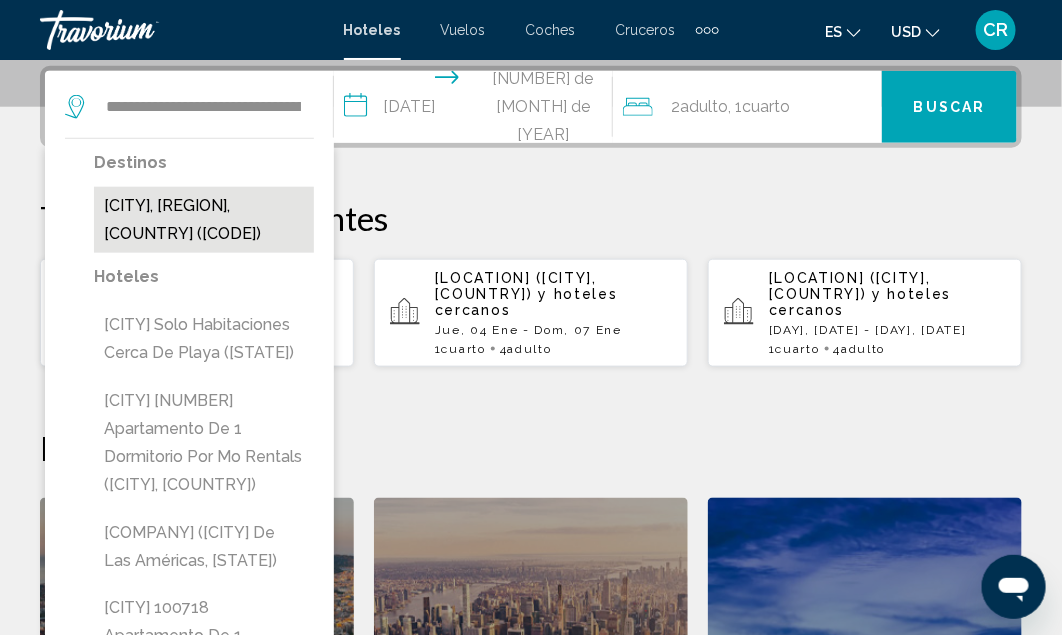 click on "[CITY], [REGION], [COUNTRY] ([CODE])" at bounding box center (204, 220) 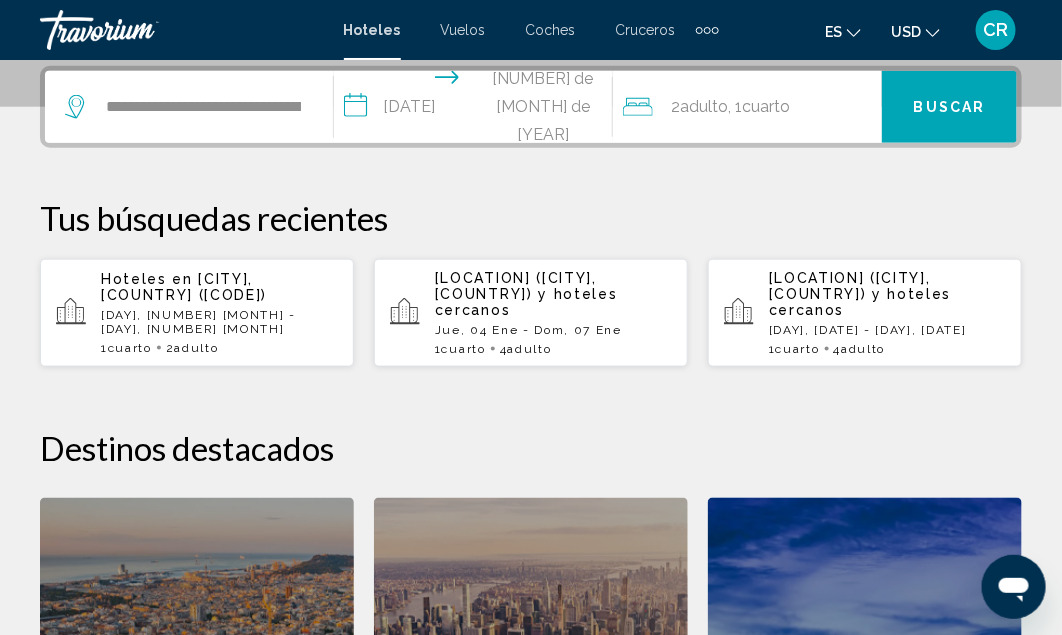 click on "**********" at bounding box center [477, 110] 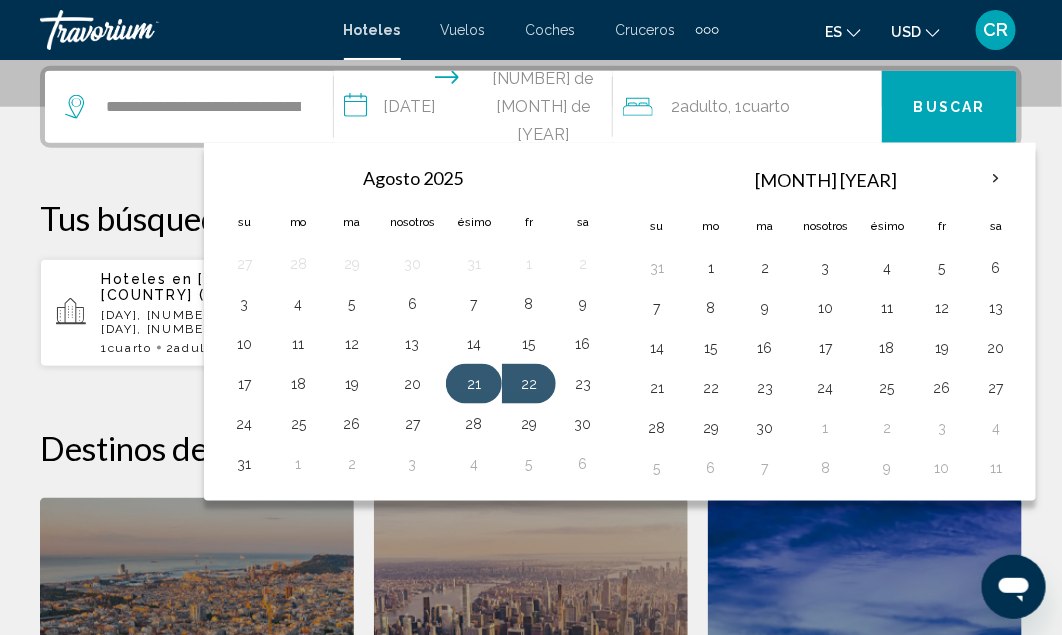 click on "21" at bounding box center (474, 384) 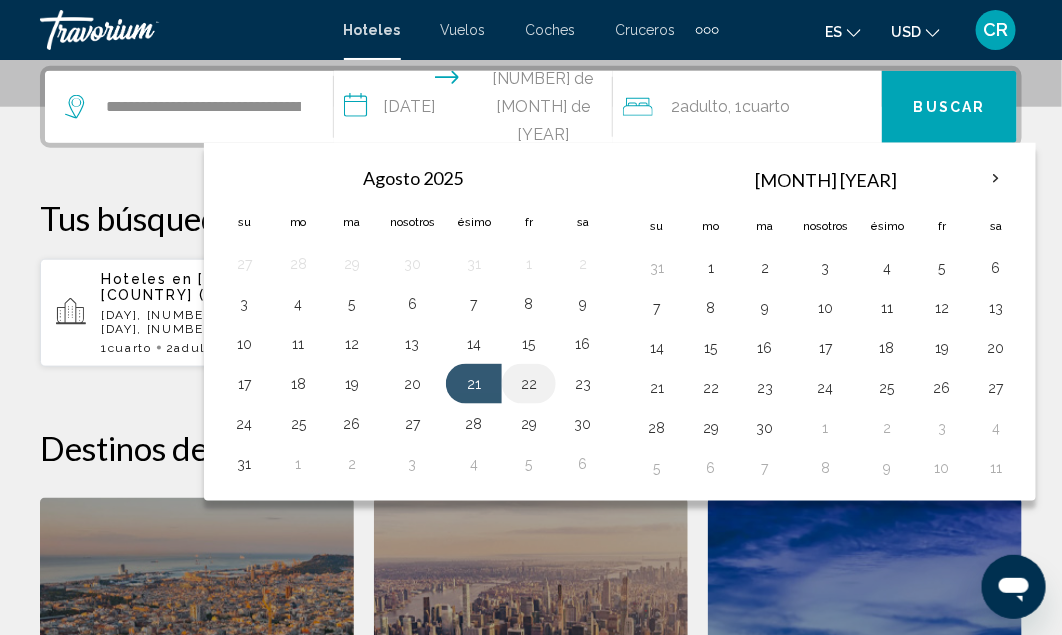 click on "22" at bounding box center (529, 384) 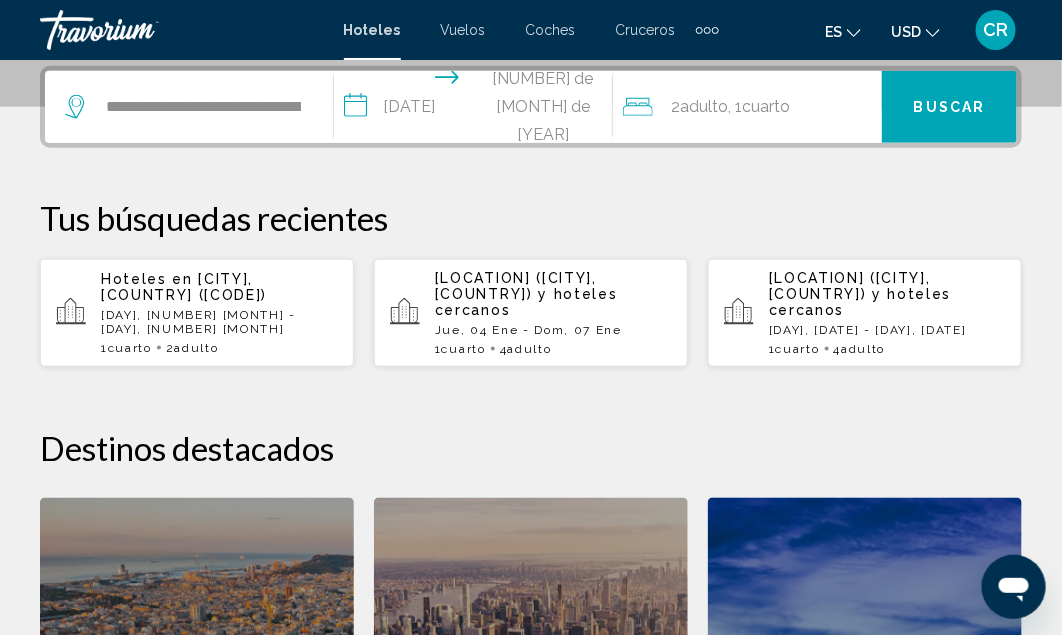 click on "Buscar" at bounding box center (949, 107) 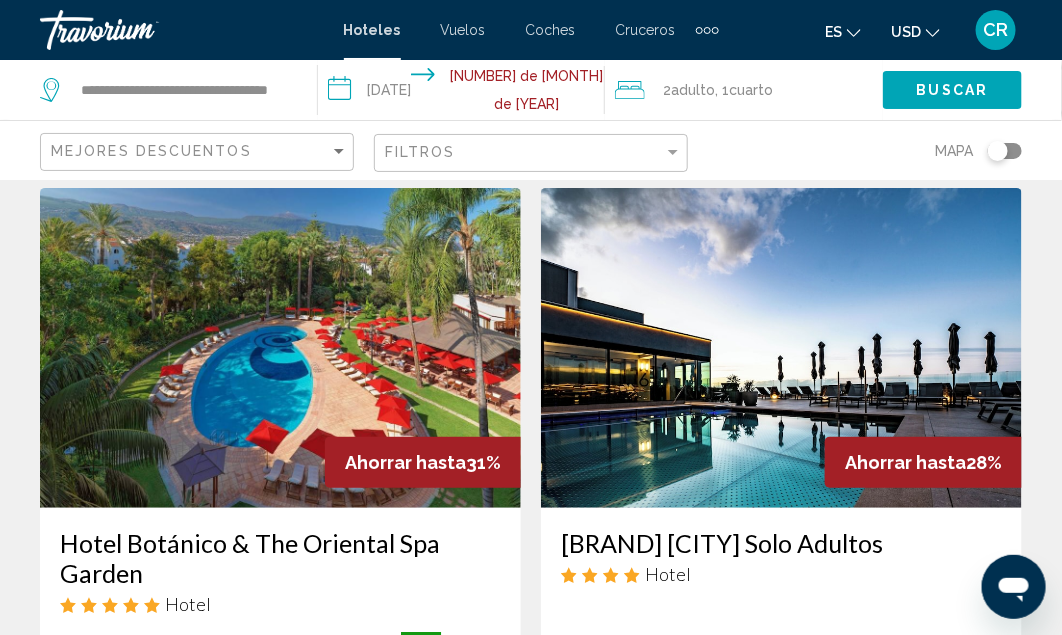 scroll, scrollTop: 56, scrollLeft: 0, axis: vertical 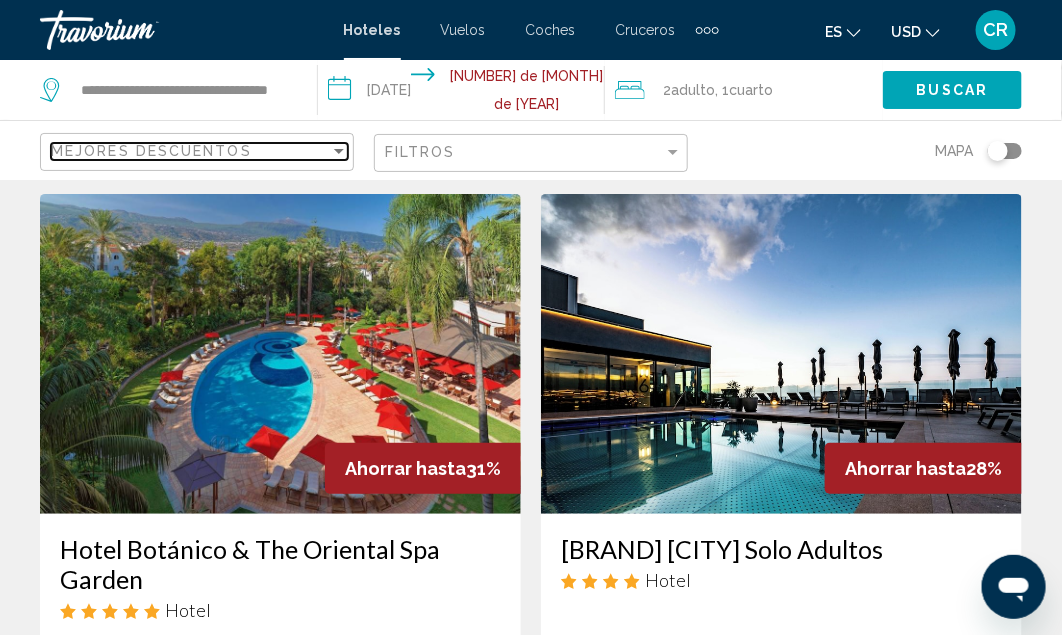 click on "Mejores descuentos" at bounding box center (151, 151) 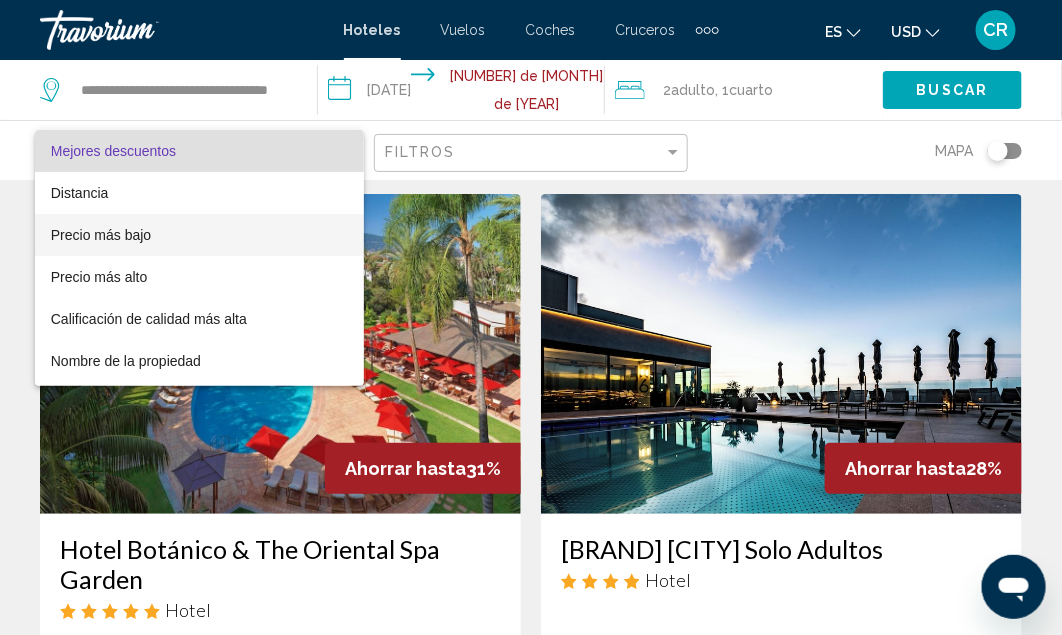click on "Precio más bajo" at bounding box center [101, 235] 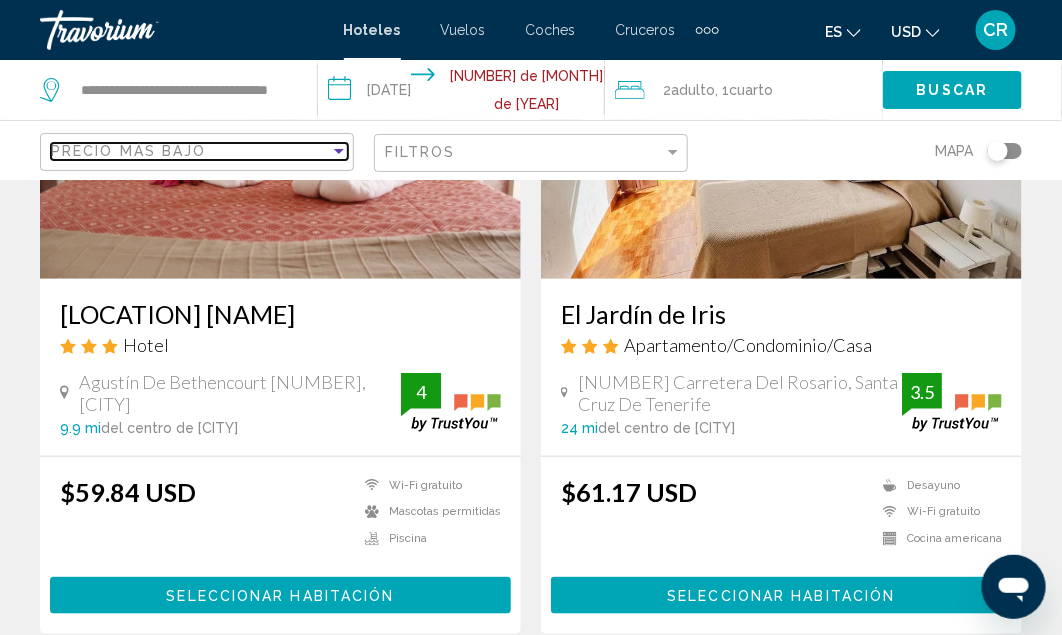 scroll, scrollTop: 291, scrollLeft: 0, axis: vertical 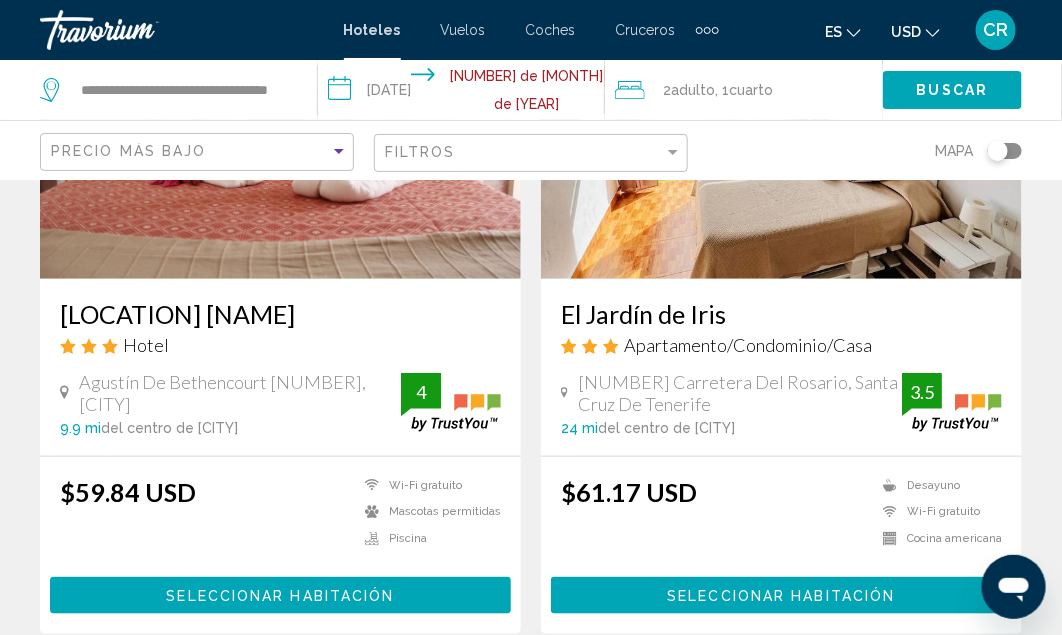 click 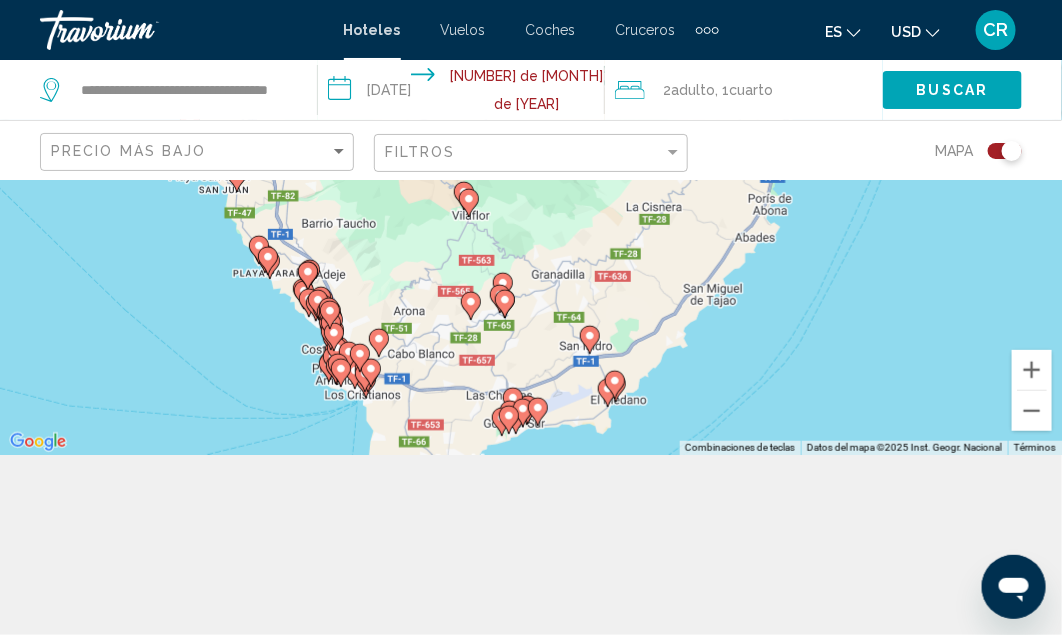 scroll, scrollTop: 179, scrollLeft: 0, axis: vertical 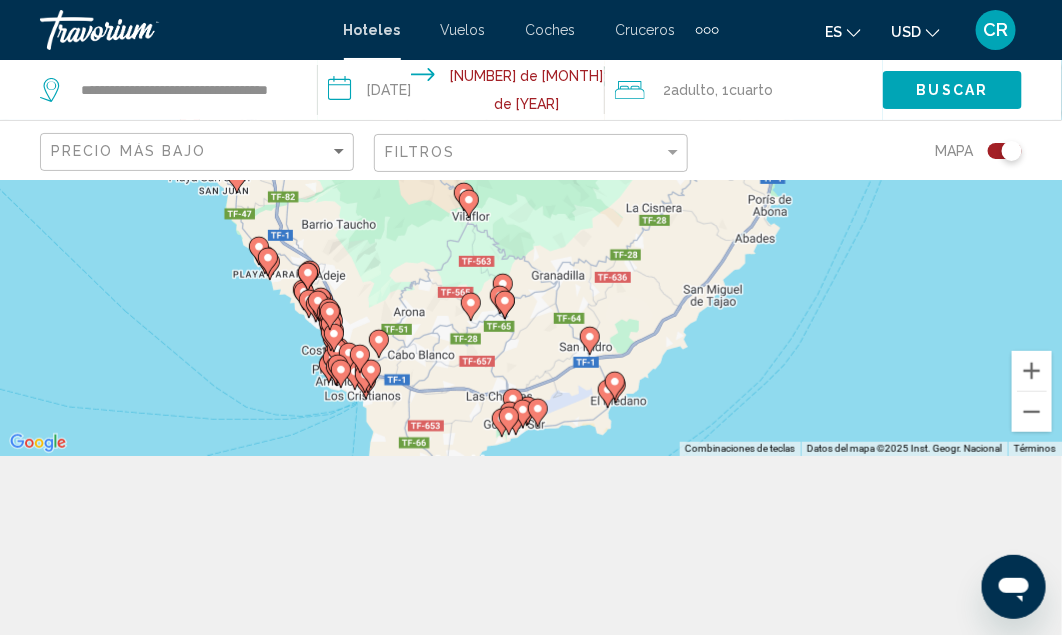 click 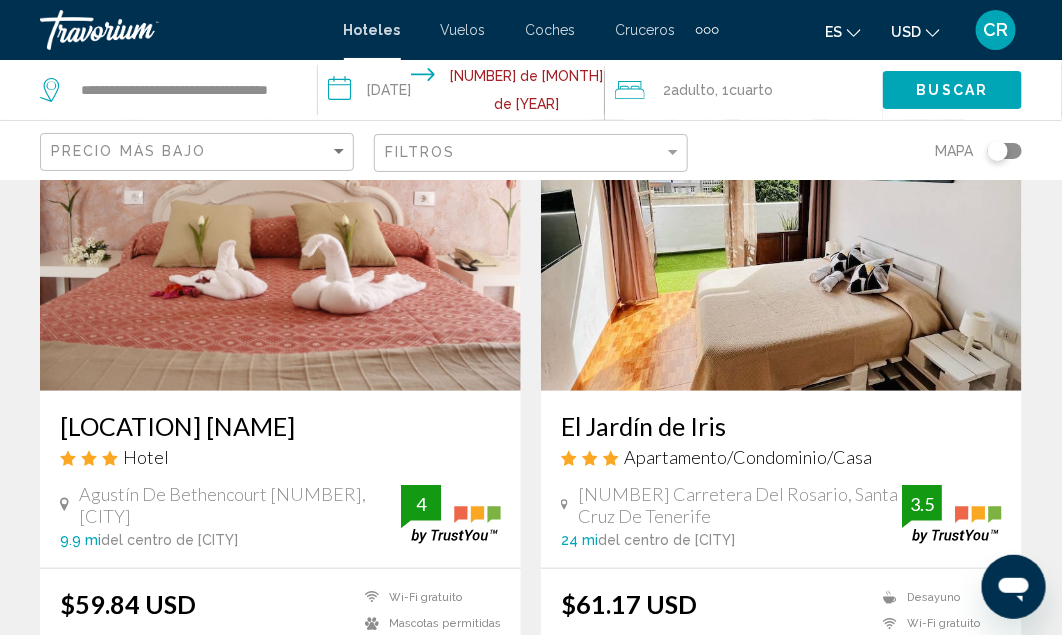 scroll, scrollTop: 199, scrollLeft: 0, axis: vertical 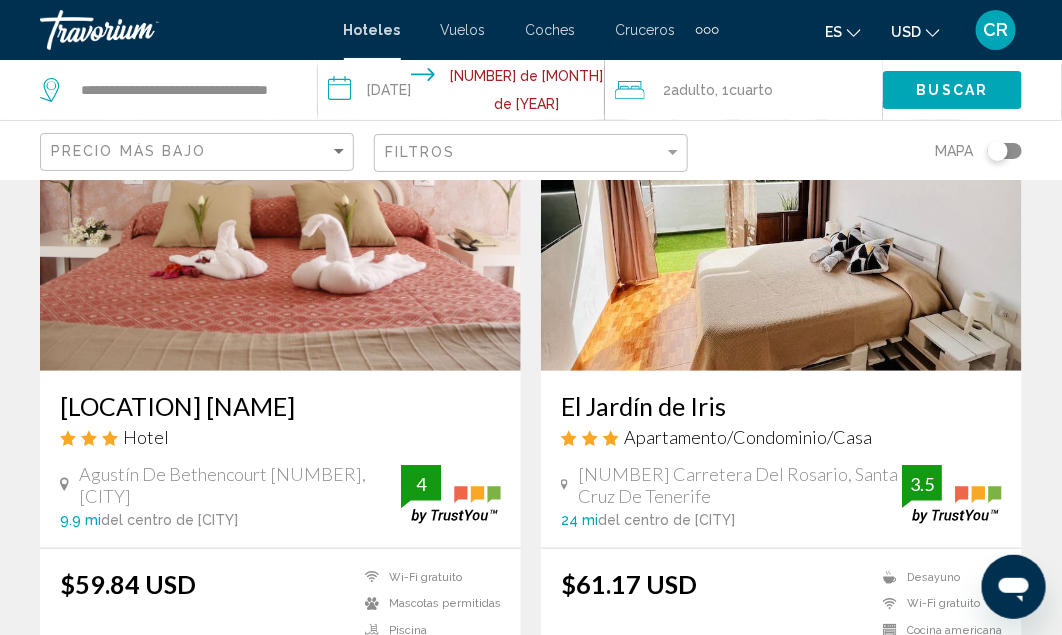 click at bounding box center [140, 30] 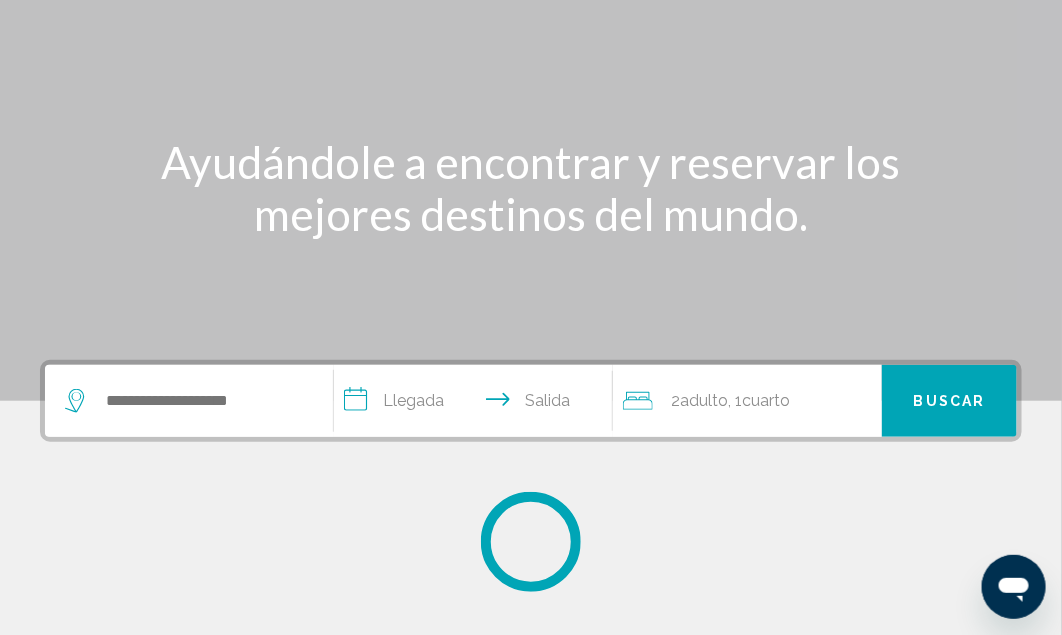 scroll, scrollTop: 0, scrollLeft: 0, axis: both 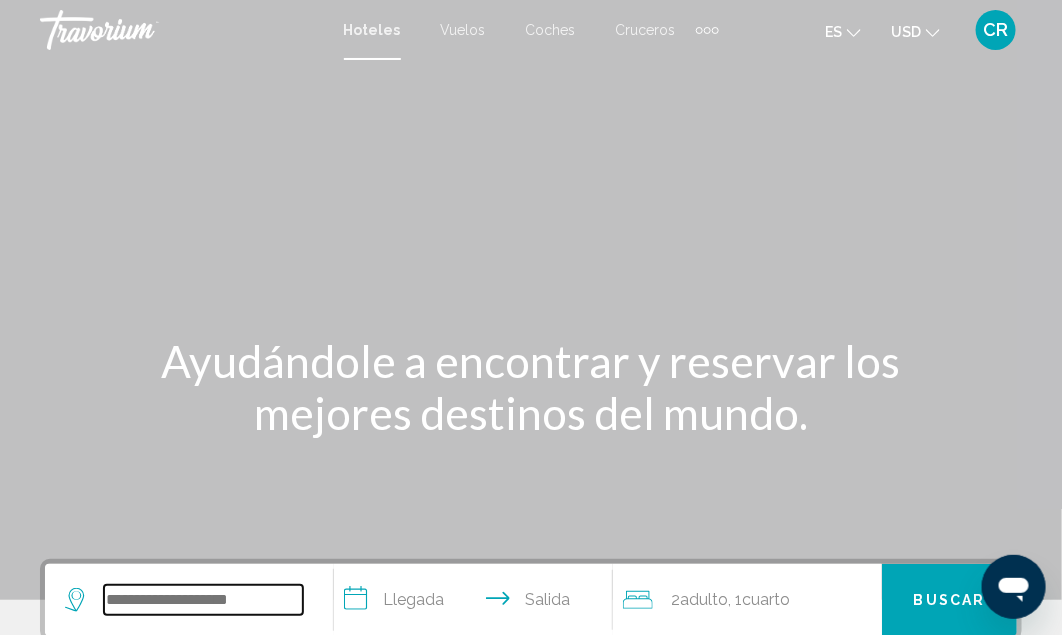 click at bounding box center (203, 600) 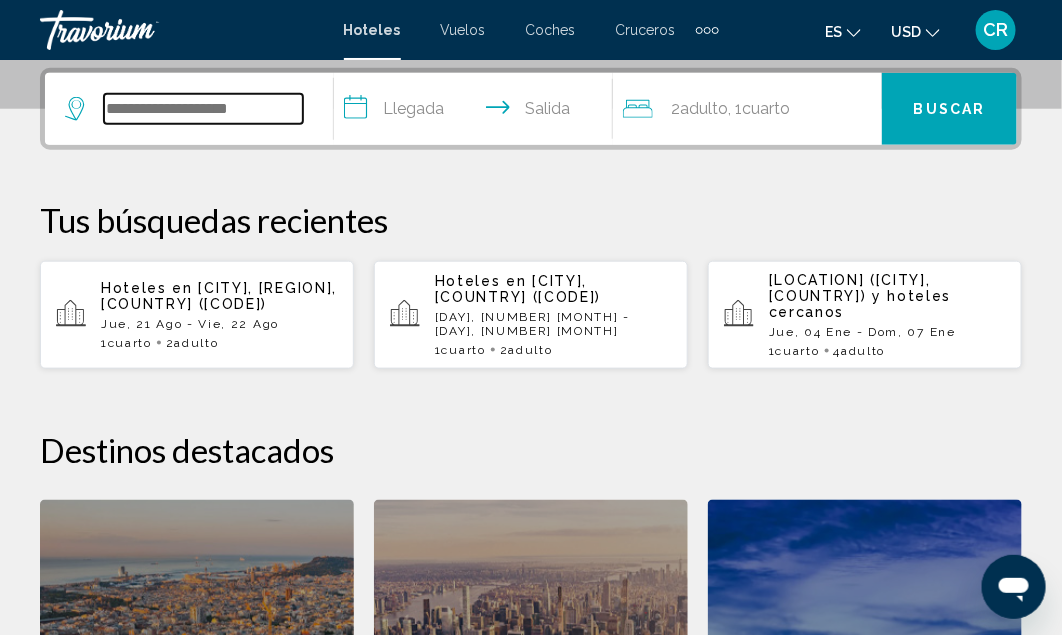 scroll, scrollTop: 493, scrollLeft: 0, axis: vertical 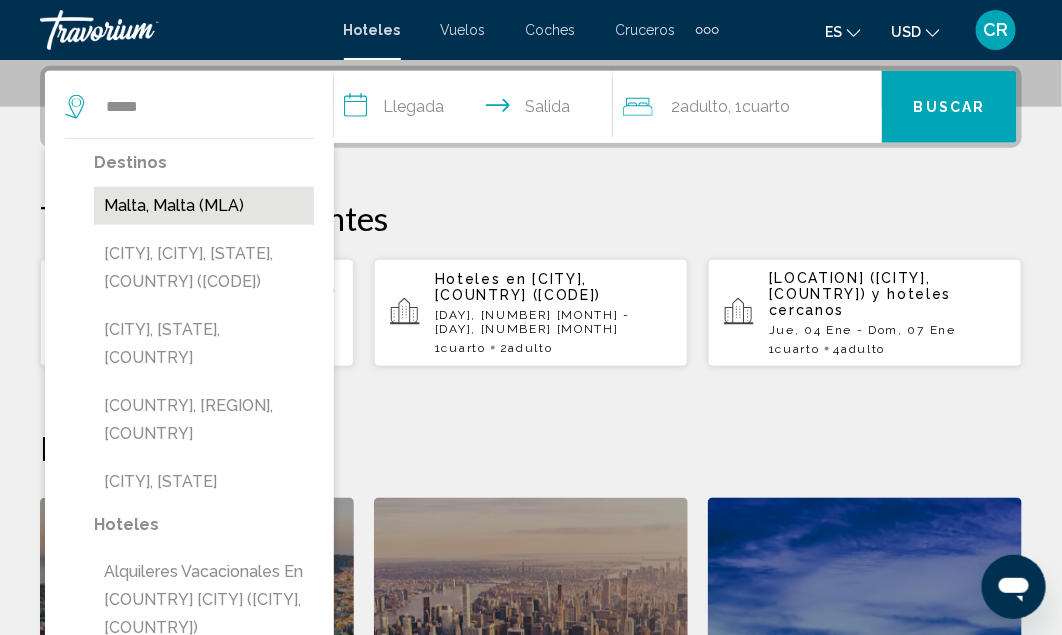 click on "Malta, Malta (MLA)" at bounding box center [204, 206] 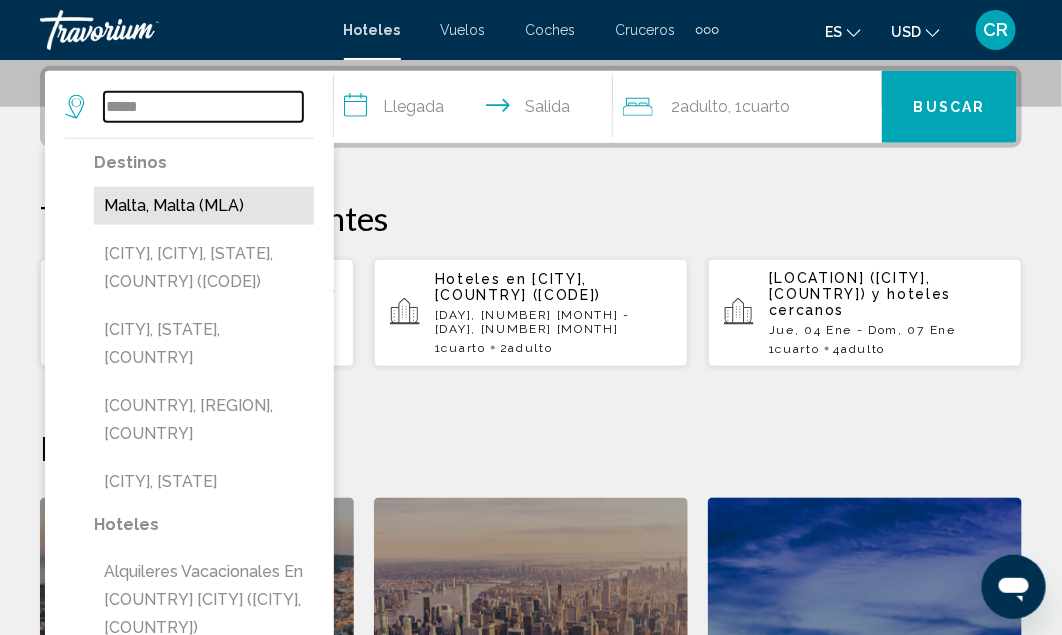 type on "**********" 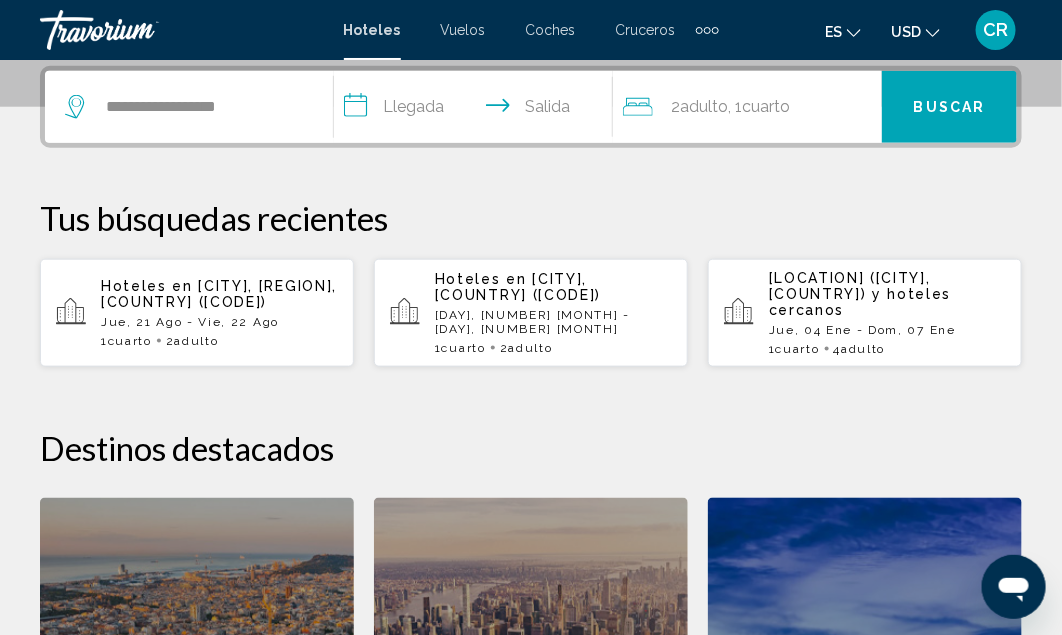 click on "**********" at bounding box center (477, 110) 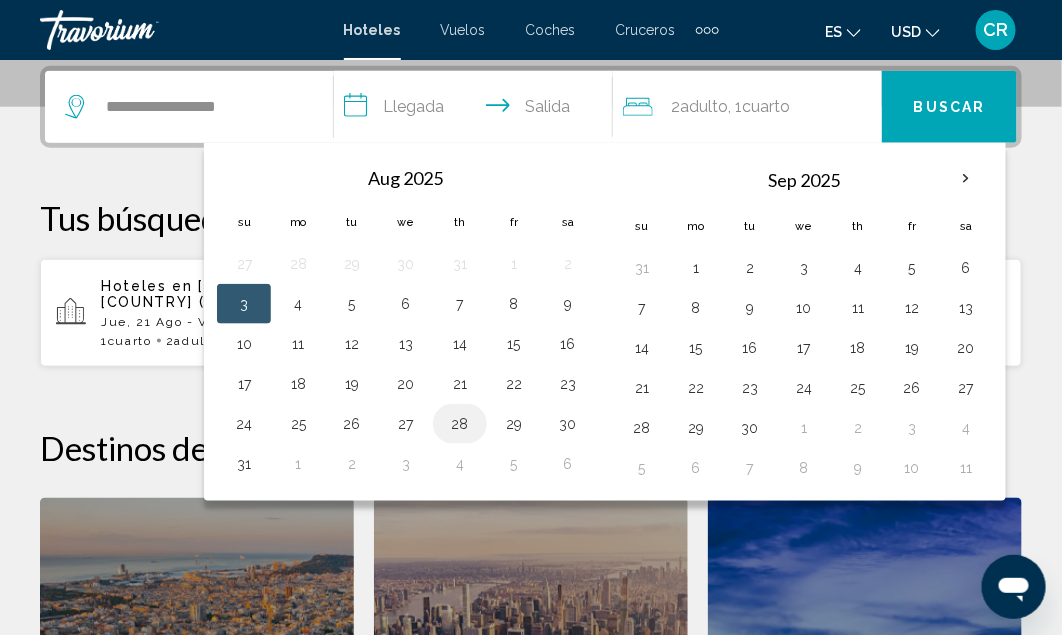 click on "28" at bounding box center (460, 424) 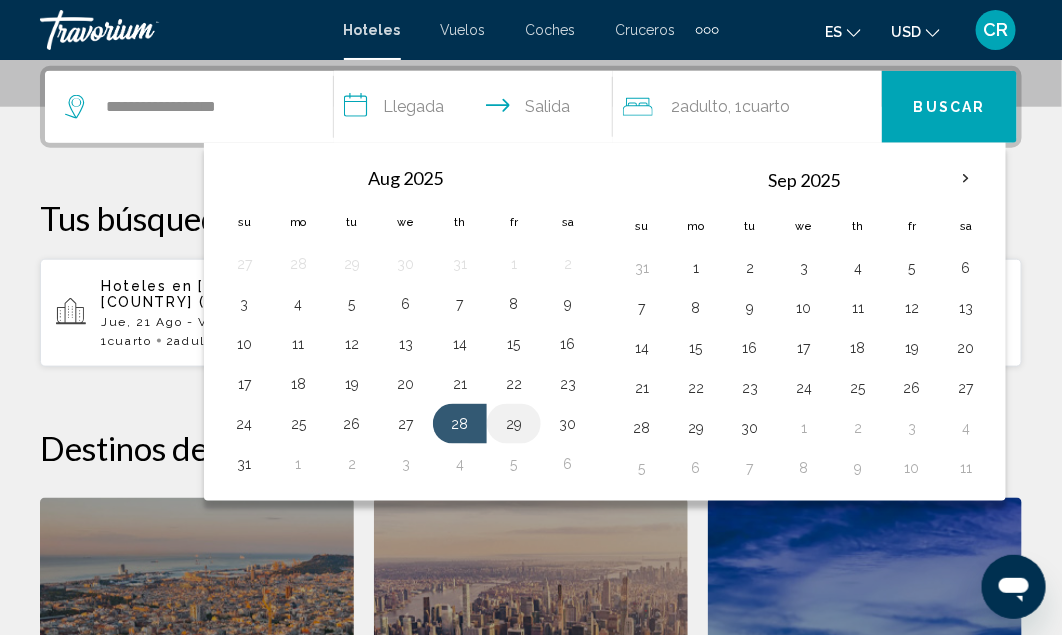 click on "29" at bounding box center (514, 424) 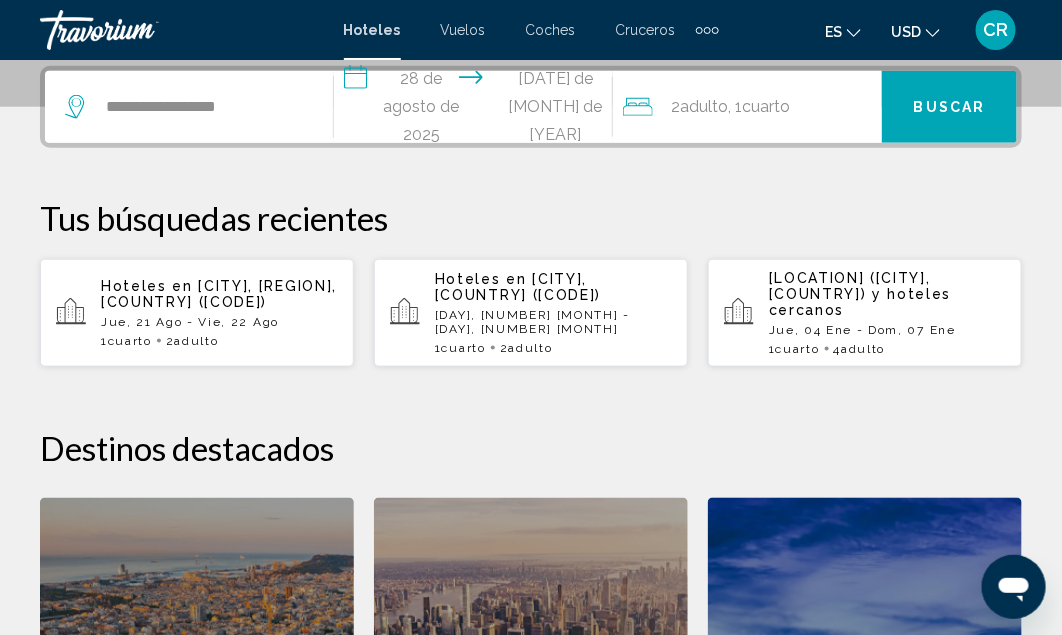 click on "Buscar" at bounding box center [949, 107] 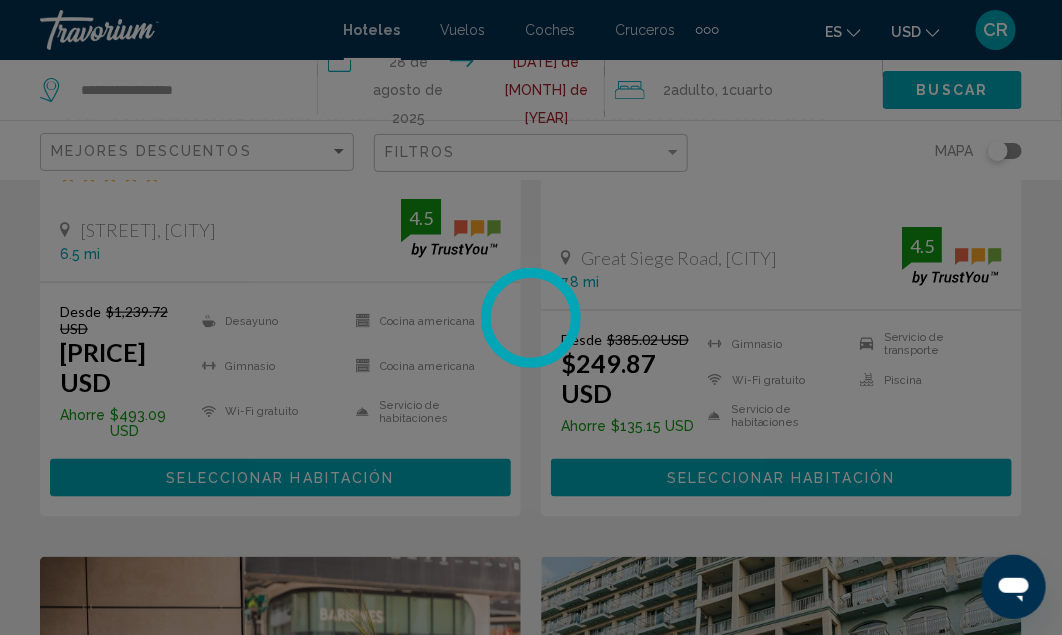 scroll, scrollTop: 0, scrollLeft: 0, axis: both 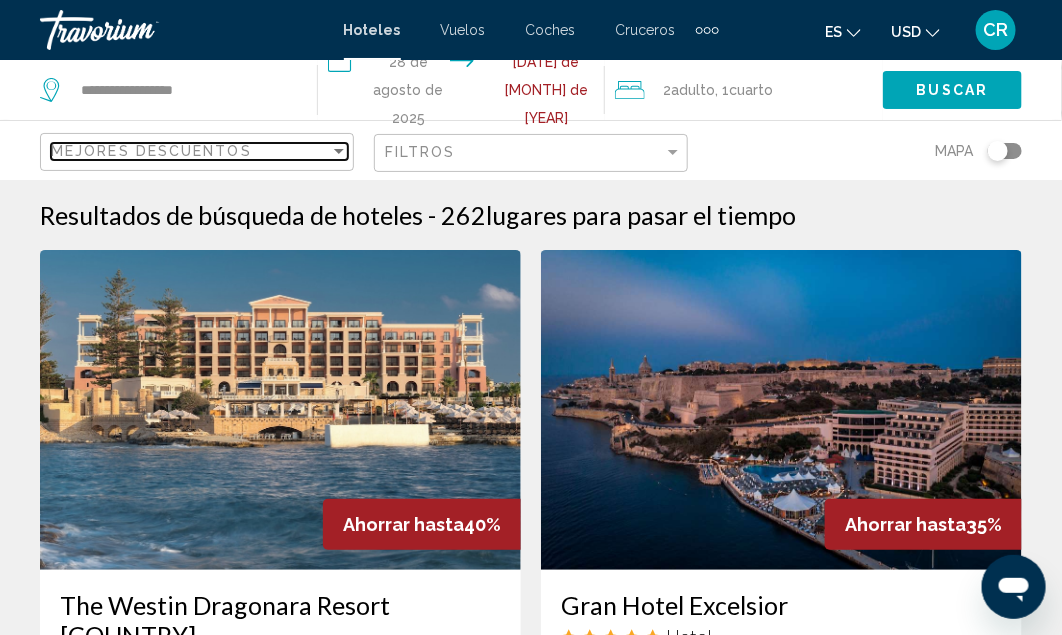 click on "Mejores descuentos" at bounding box center [190, 151] 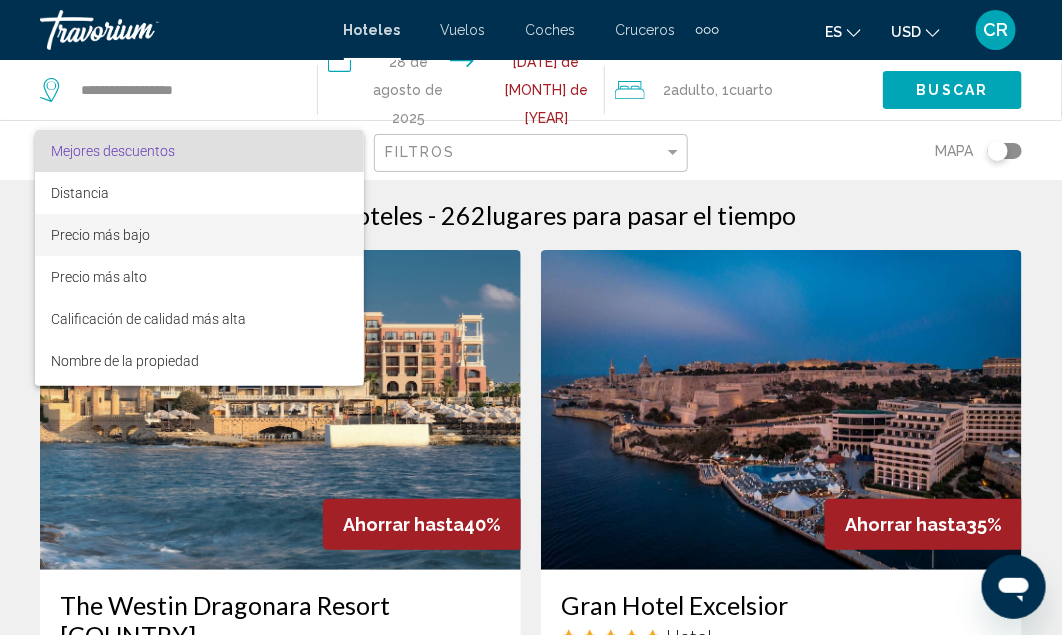 click on "Precio más bajo" at bounding box center (100, 235) 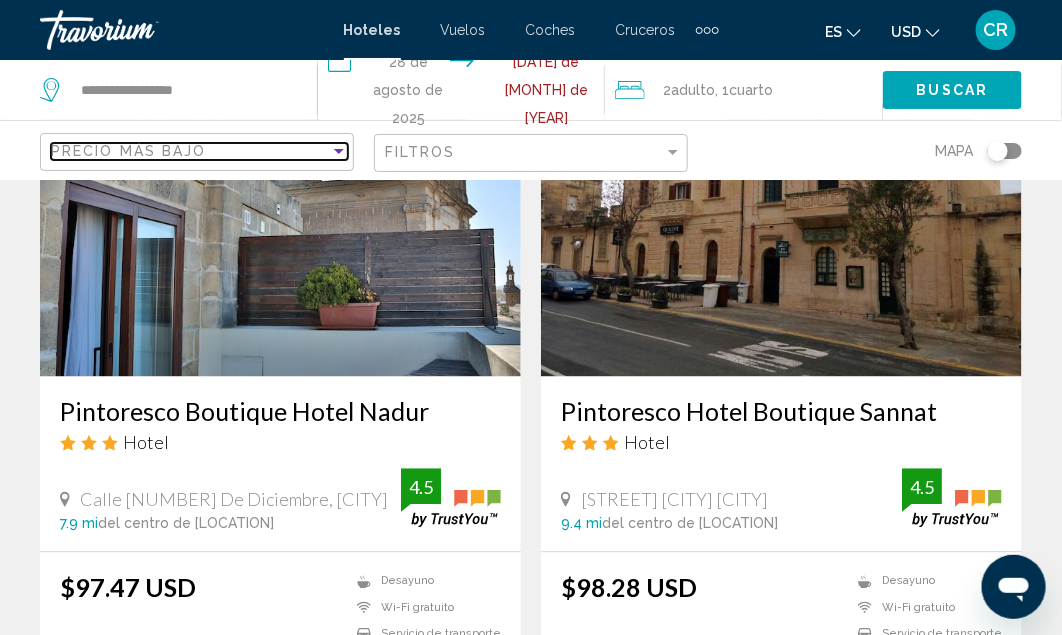 scroll, scrollTop: 916, scrollLeft: 0, axis: vertical 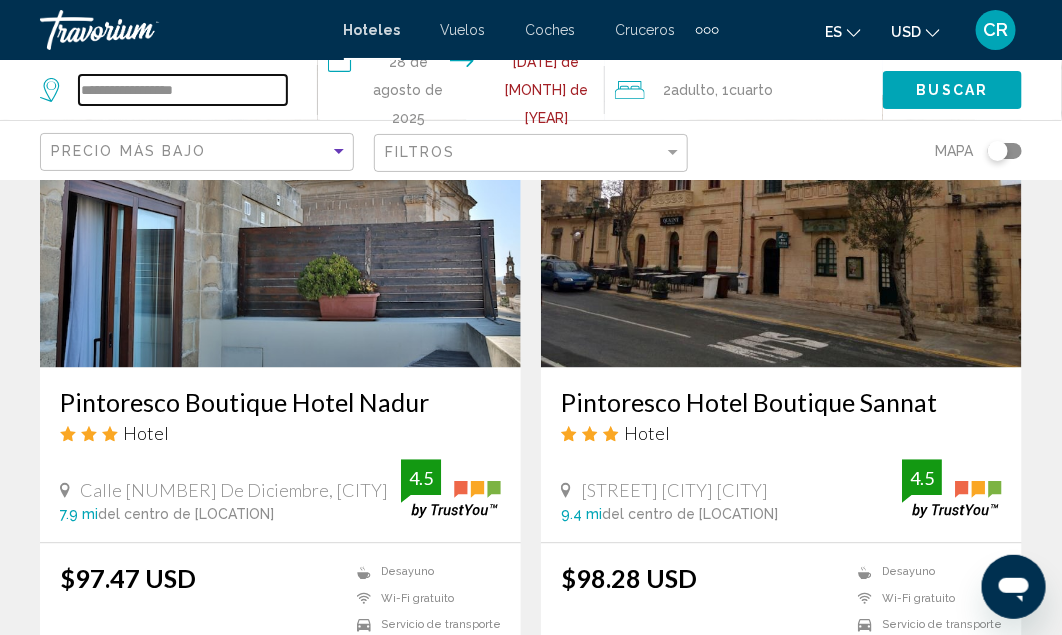 click on "**********" at bounding box center [183, 90] 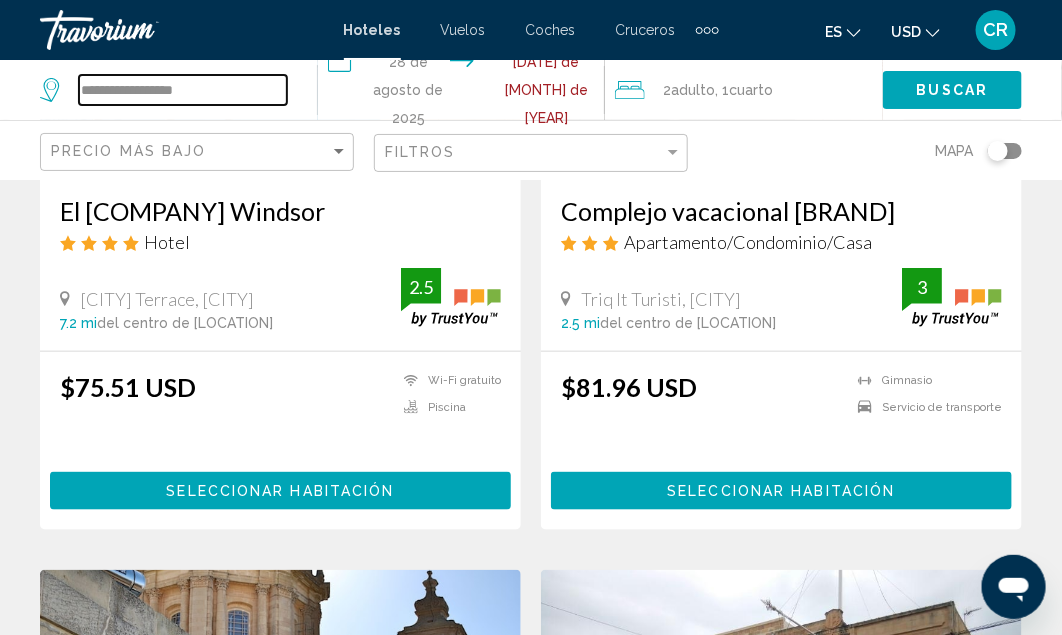 scroll, scrollTop: 394, scrollLeft: 0, axis: vertical 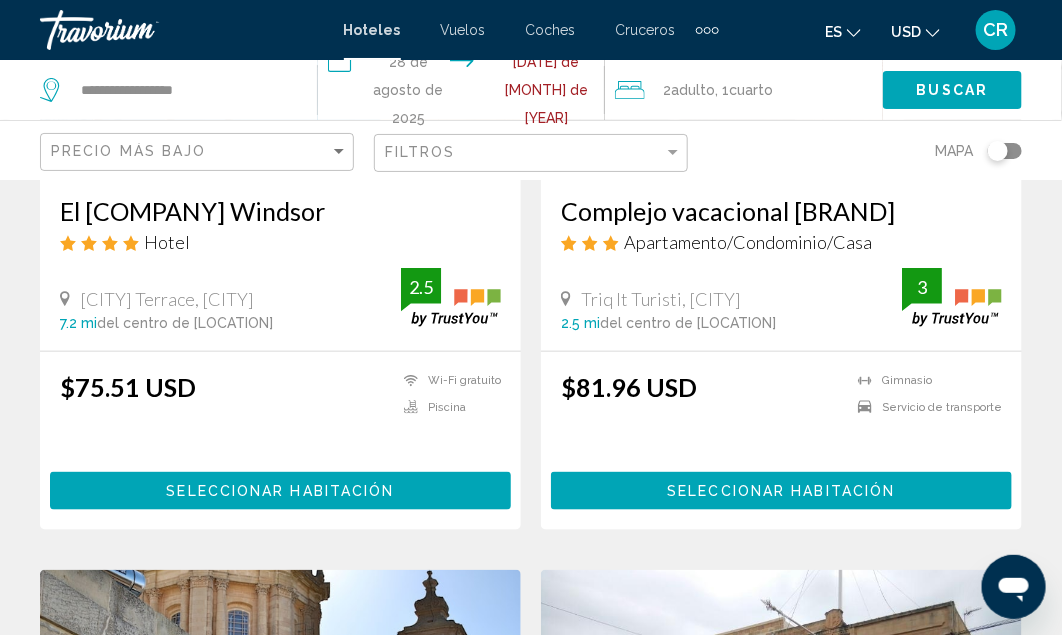 click at bounding box center (140, 30) 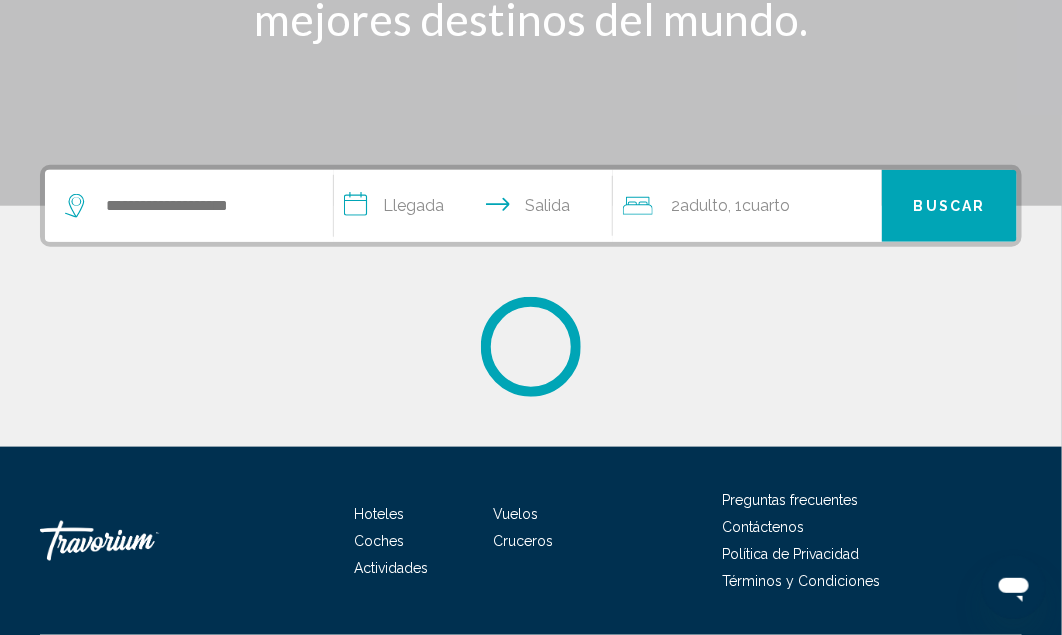 scroll, scrollTop: 0, scrollLeft: 0, axis: both 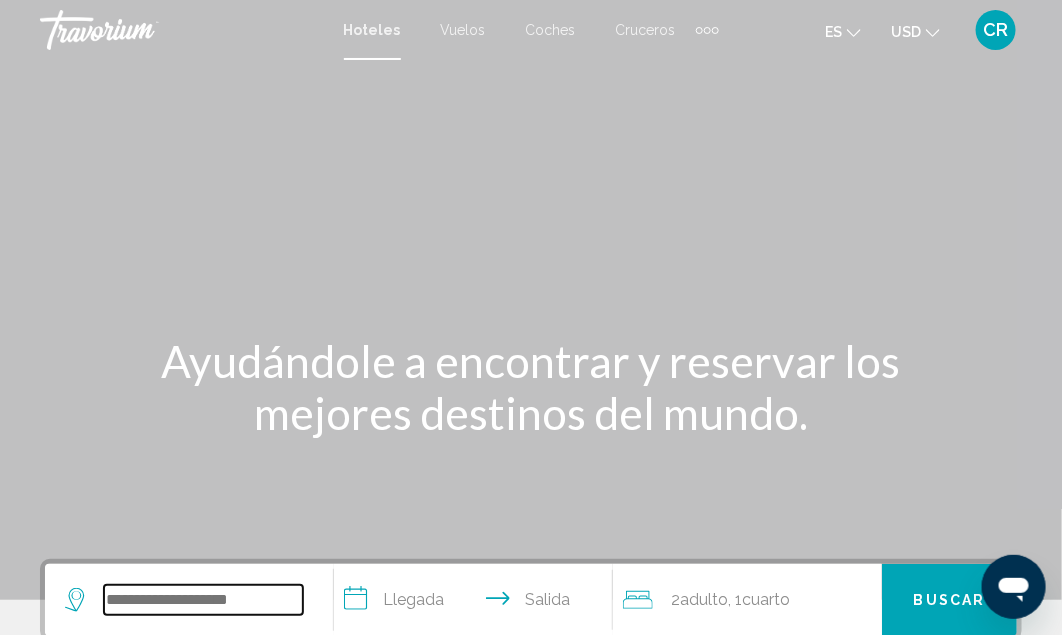 click at bounding box center [203, 600] 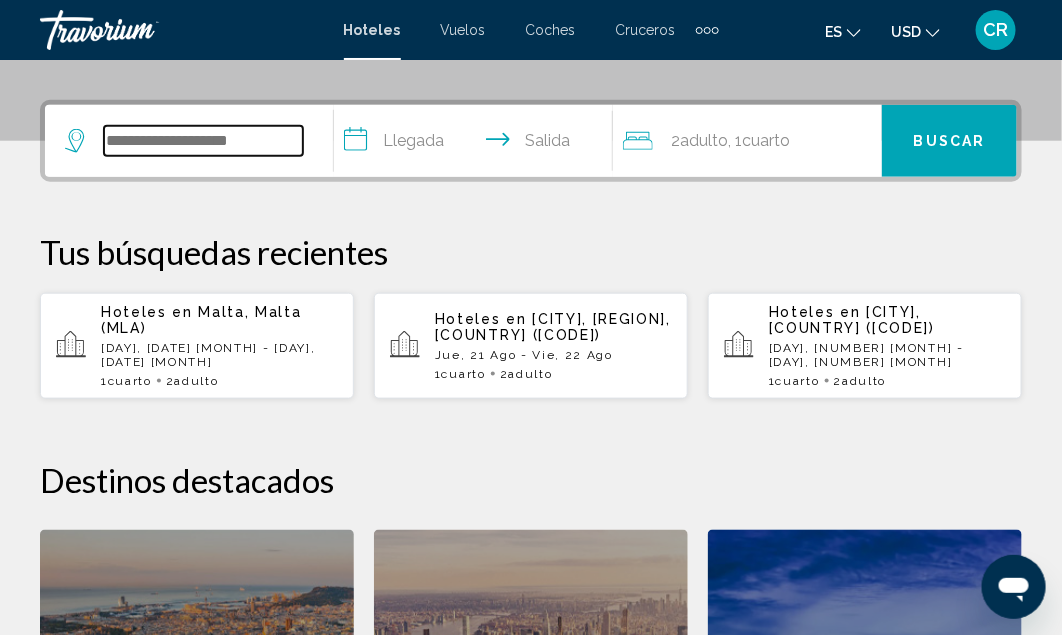 scroll, scrollTop: 493, scrollLeft: 0, axis: vertical 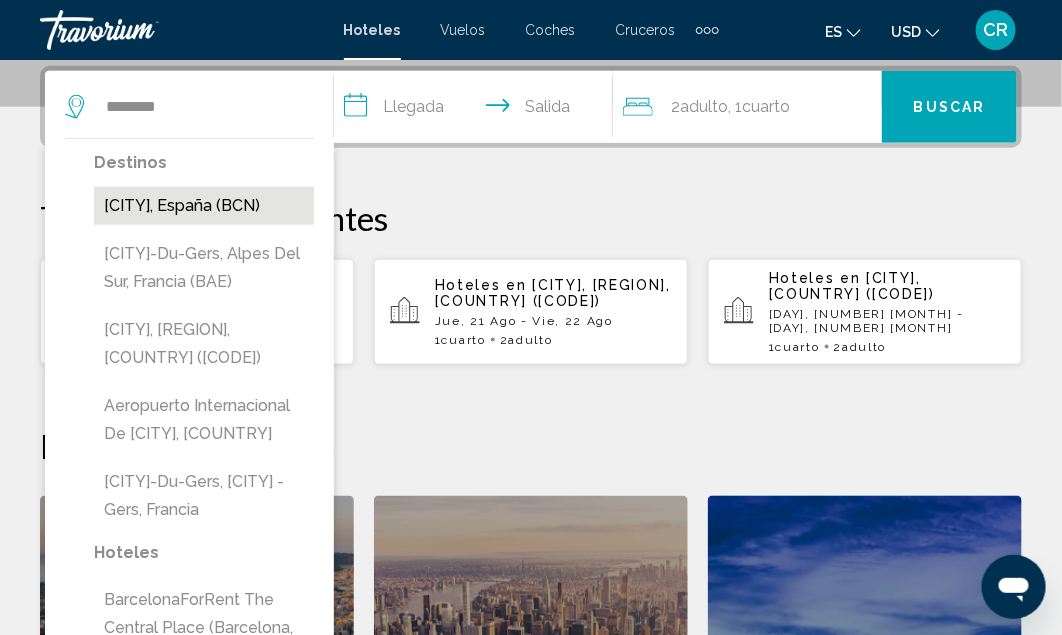 click on "[CITY], España (BCN)" at bounding box center (204, 206) 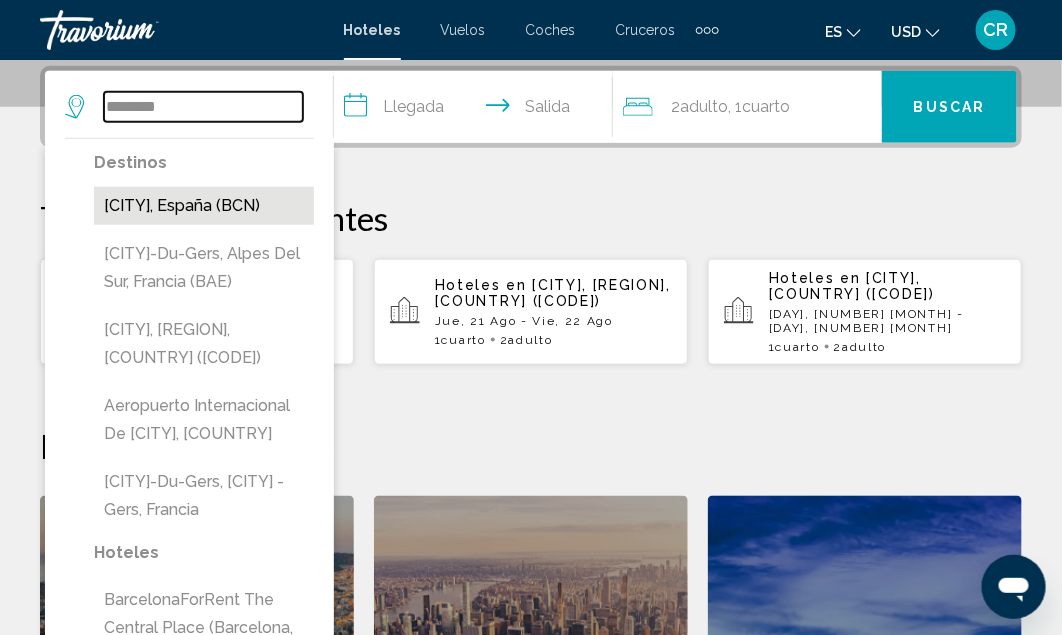 type on "**********" 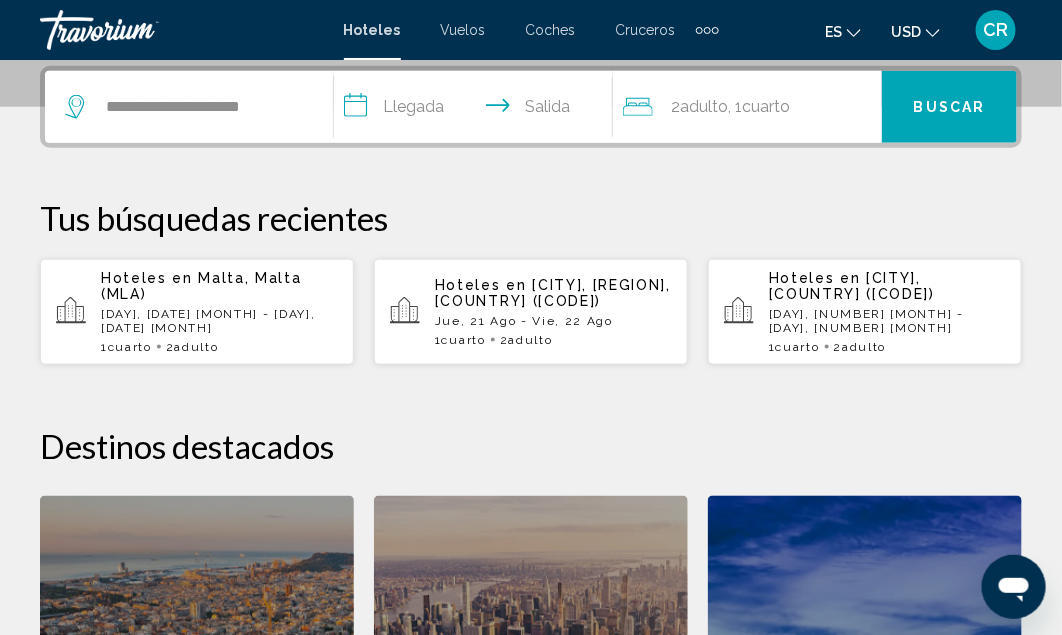 click on "**********" at bounding box center [477, 110] 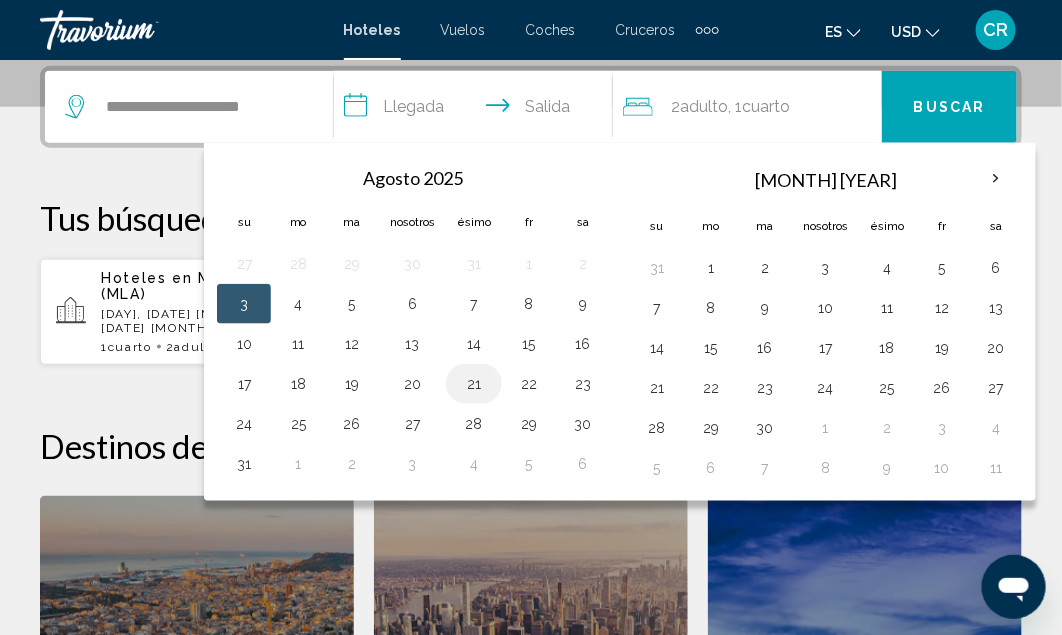 click on "21" at bounding box center [474, 384] 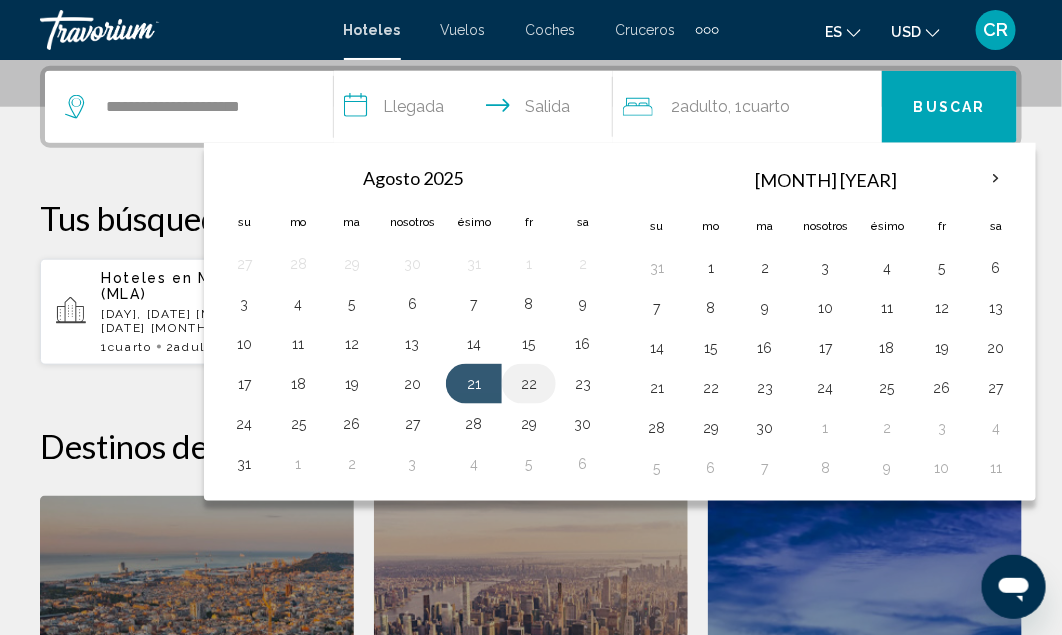 click on "22" at bounding box center [529, 384] 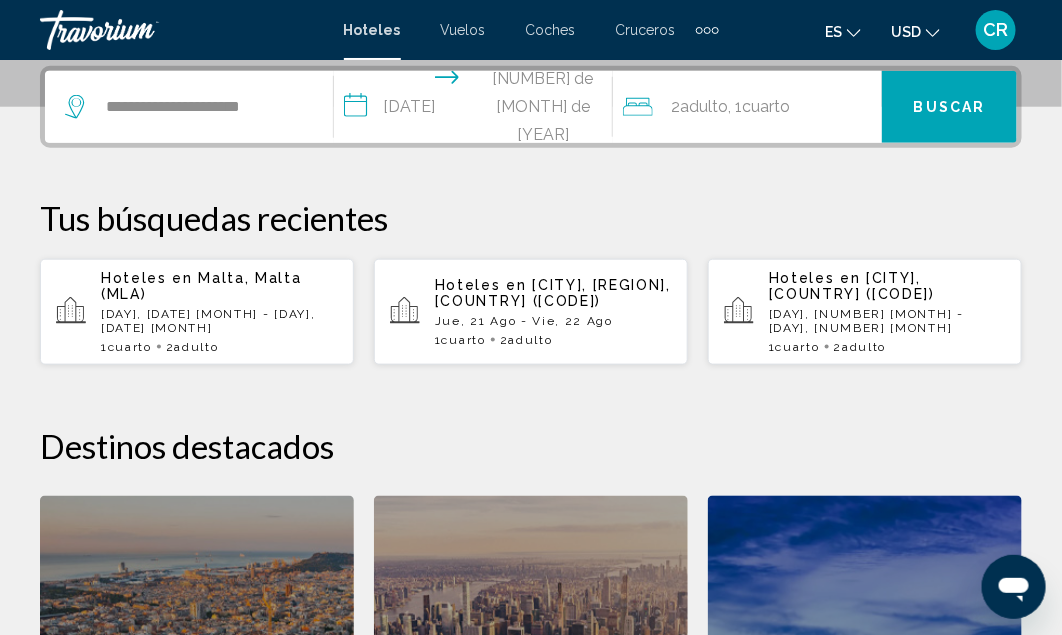click on "Buscar" at bounding box center (949, 107) 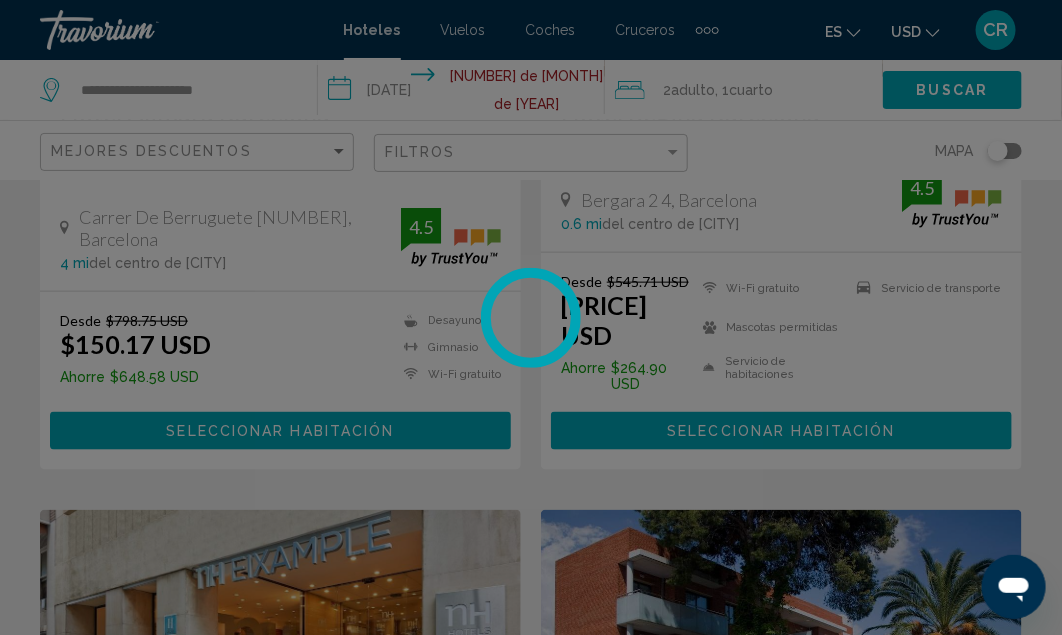 scroll, scrollTop: 0, scrollLeft: 0, axis: both 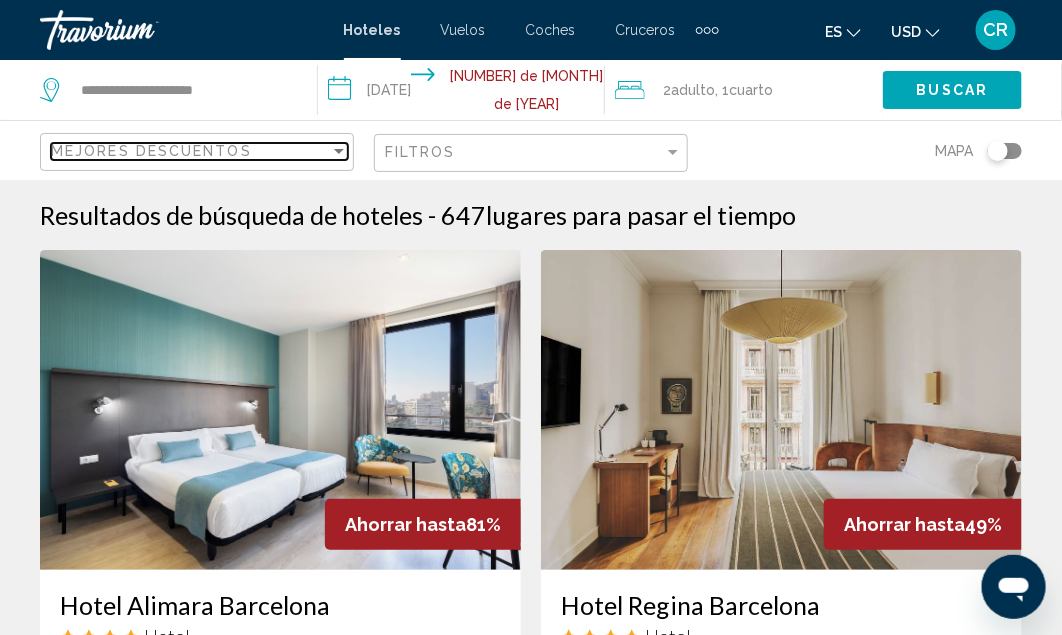 click on "Mejores descuentos" at bounding box center (151, 151) 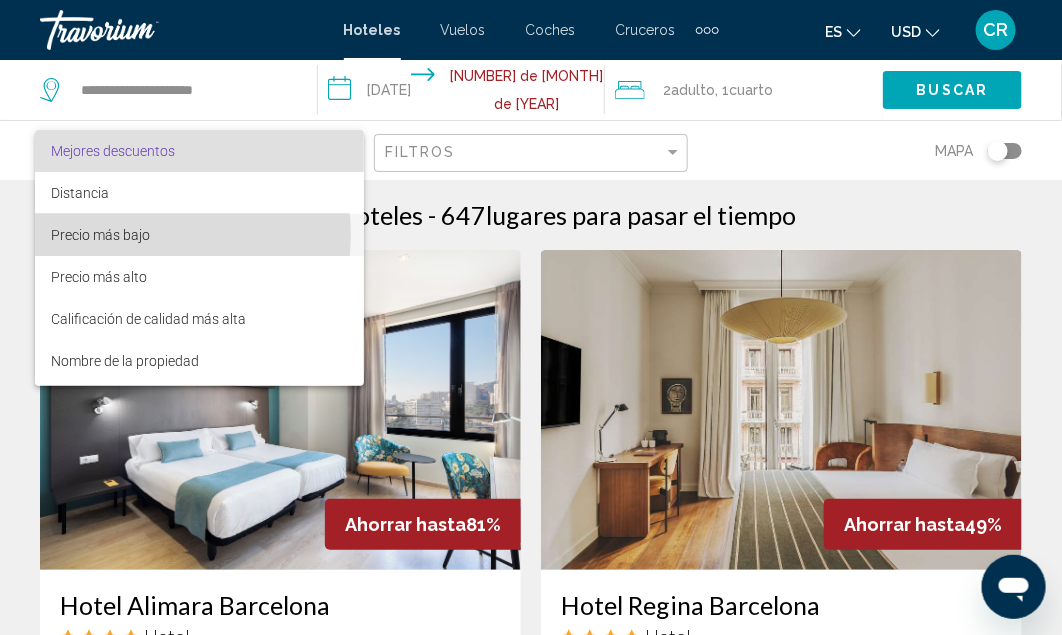 click on "Precio más bajo" at bounding box center (100, 235) 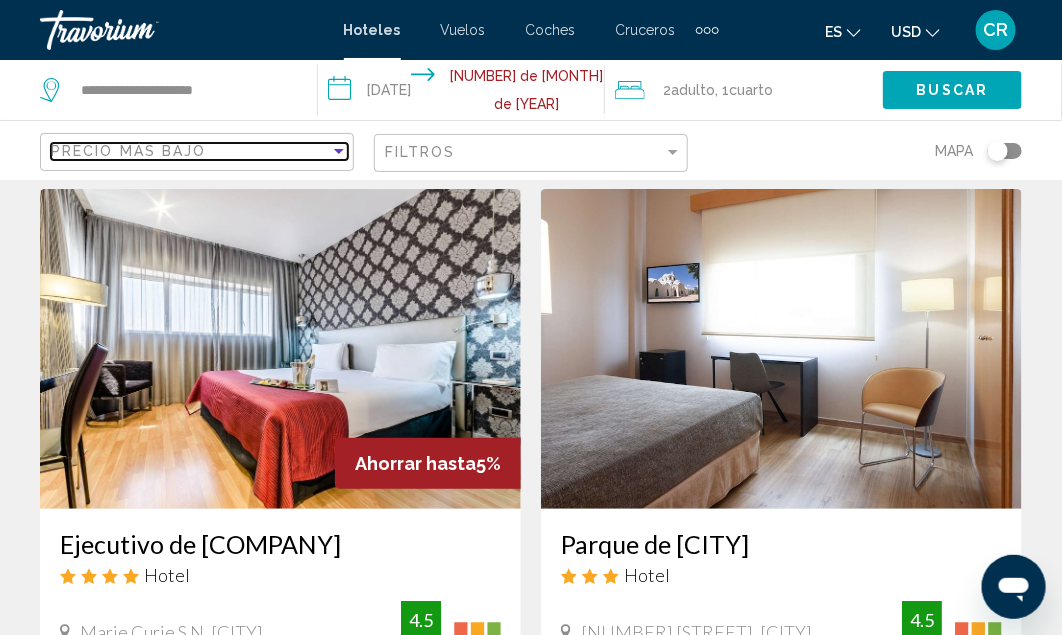 scroll, scrollTop: 0, scrollLeft: 0, axis: both 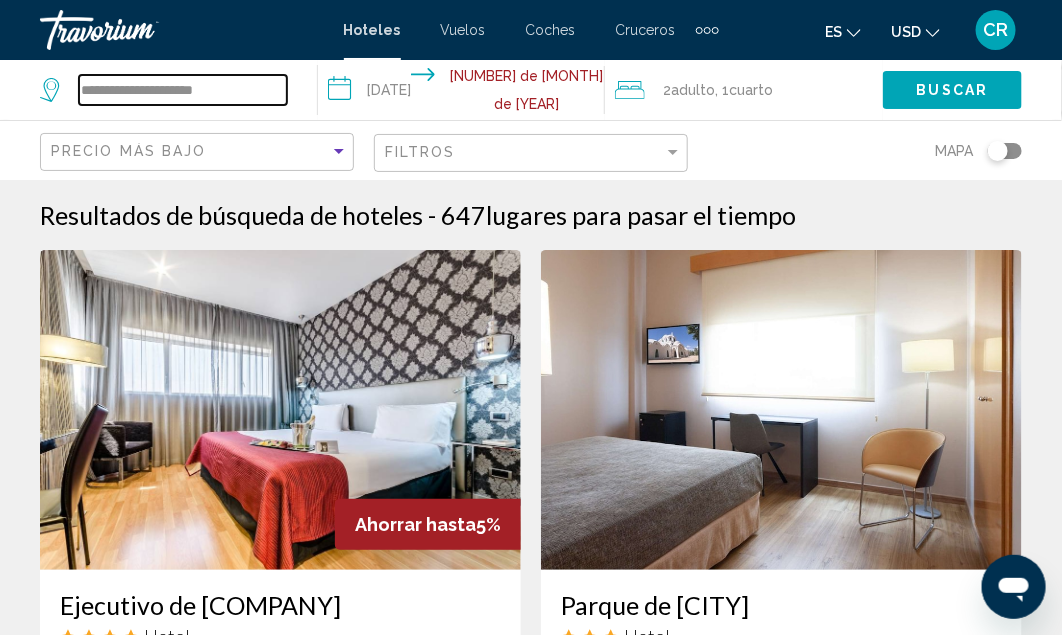 click on "**********" at bounding box center [183, 90] 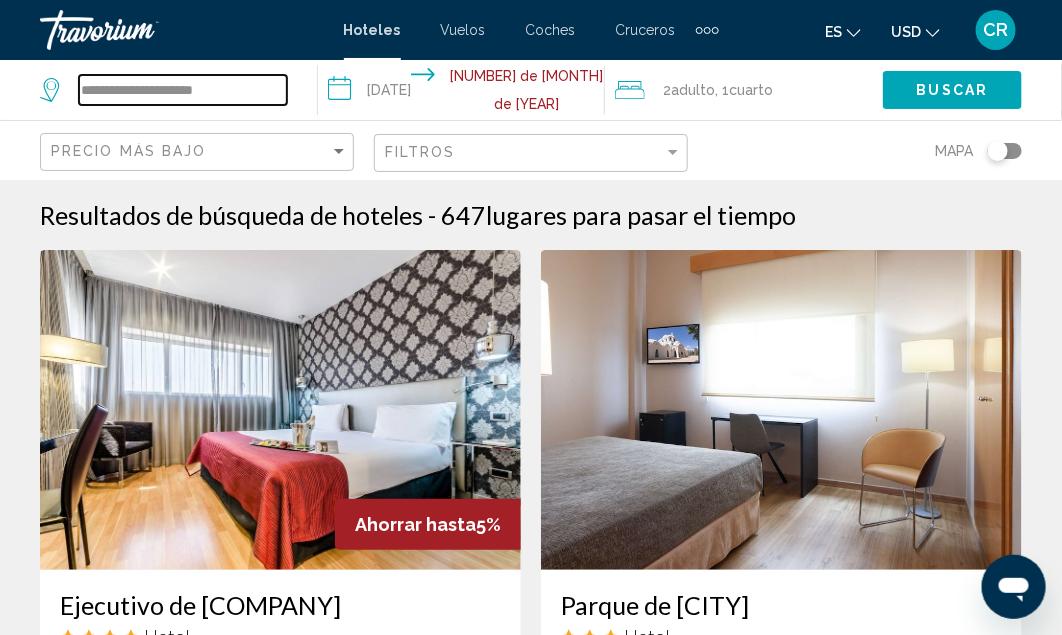 click on "**********" at bounding box center (183, 90) 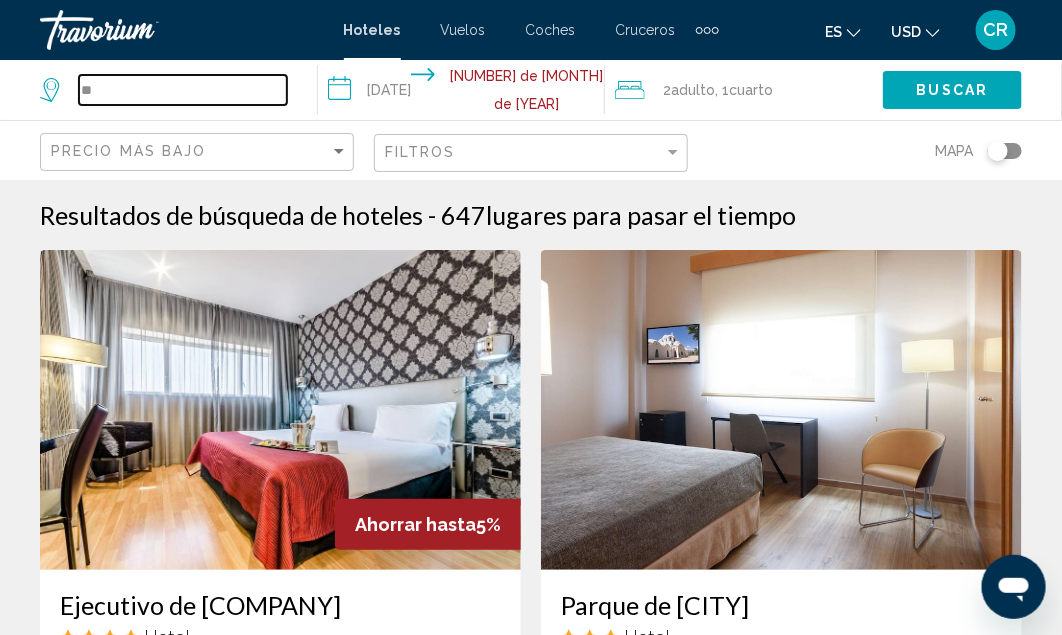 type on "*" 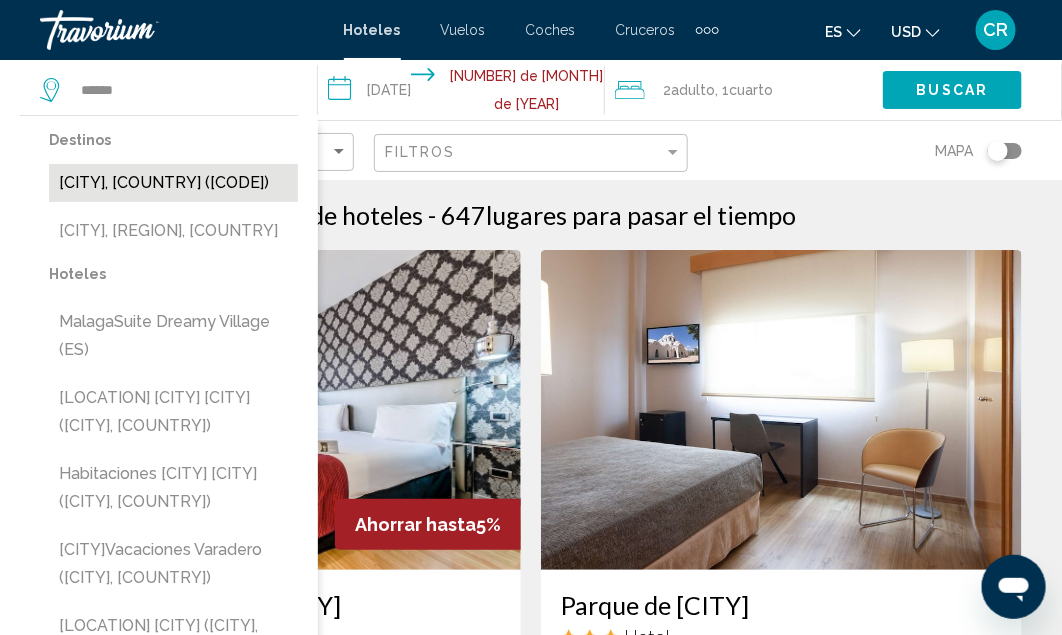 click on "[CITY], [COUNTRY] ([CODE])" at bounding box center (173, 183) 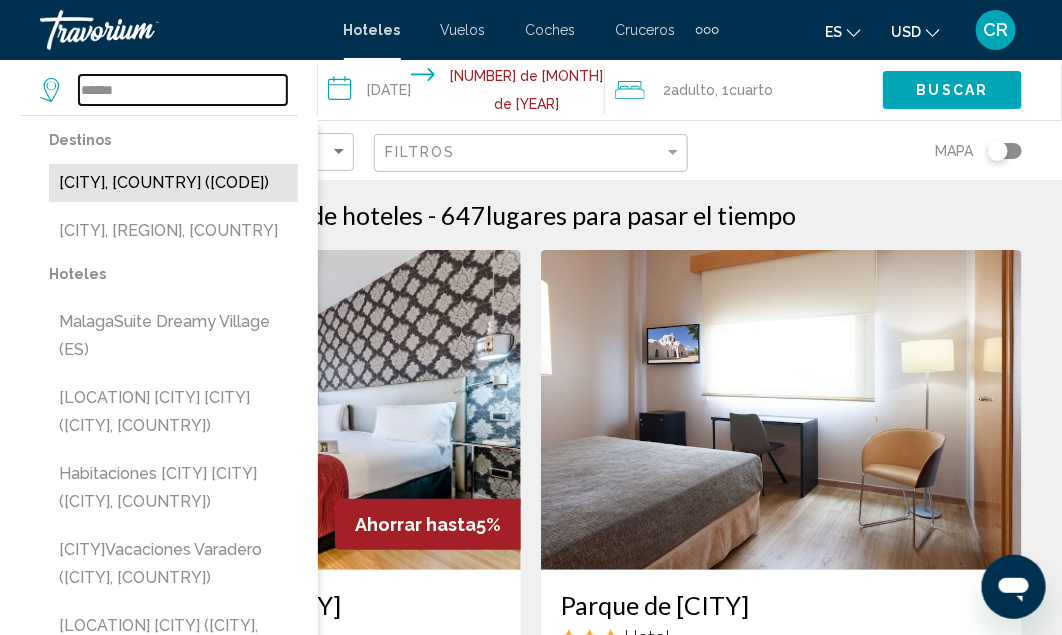 type on "**********" 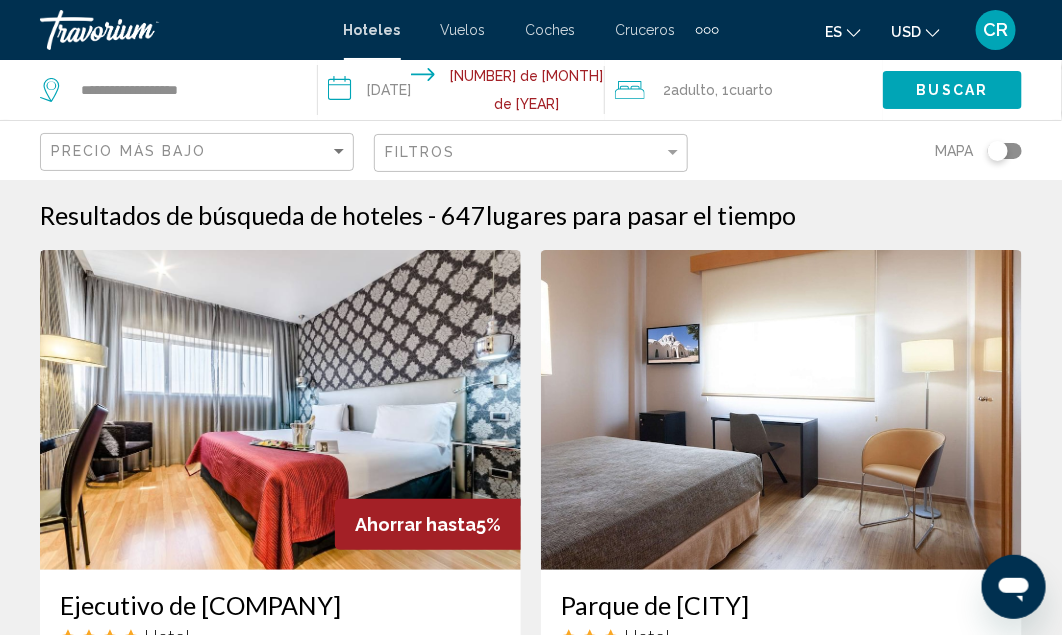 click on "Buscar" 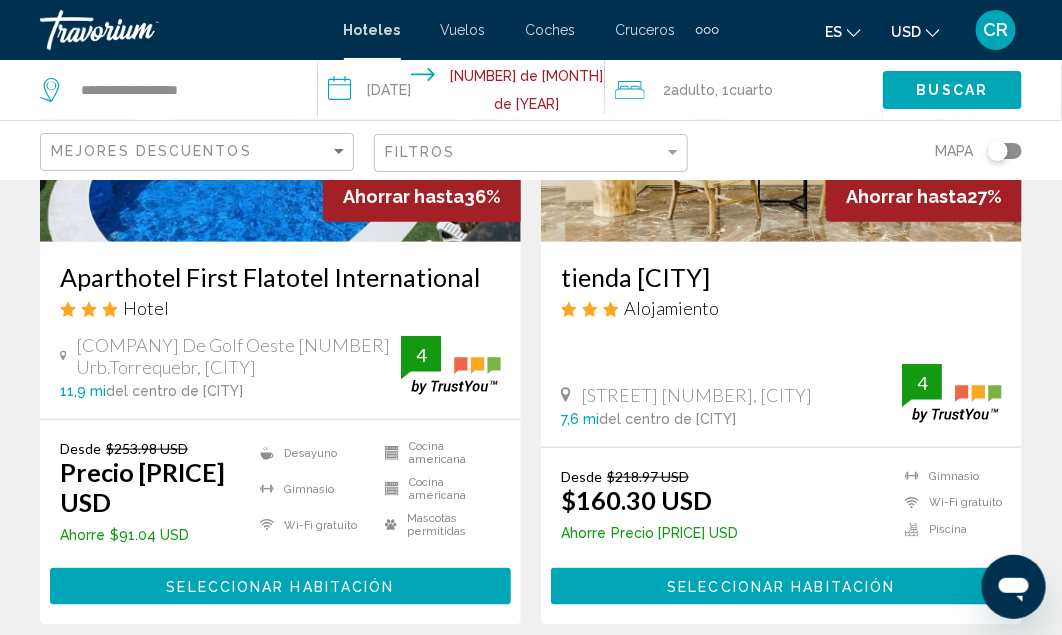 scroll, scrollTop: 329, scrollLeft: 0, axis: vertical 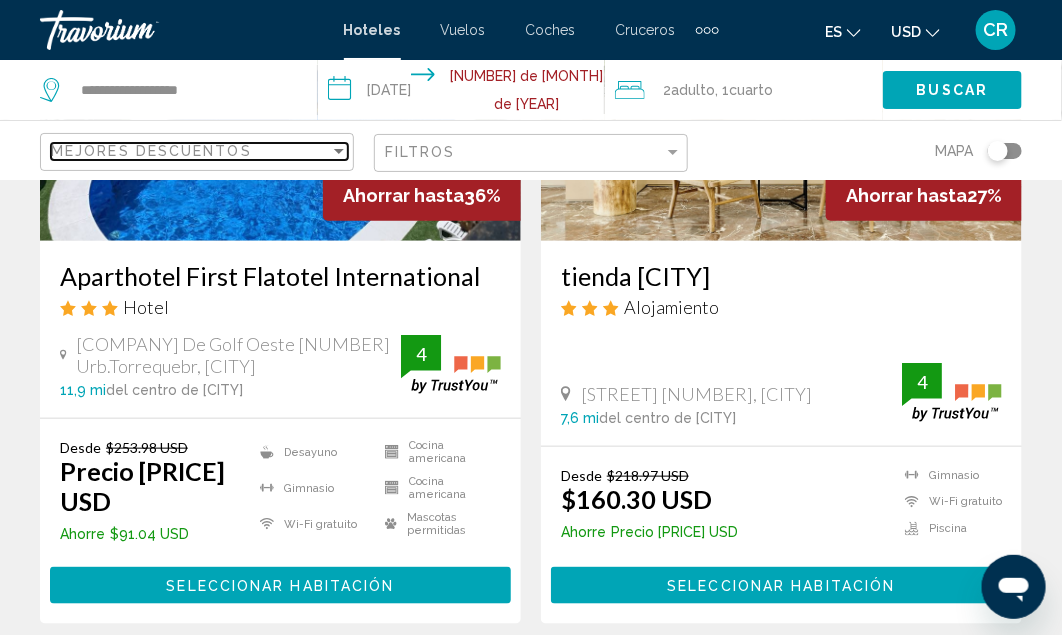 click on "Mejores descuentos" at bounding box center (190, 151) 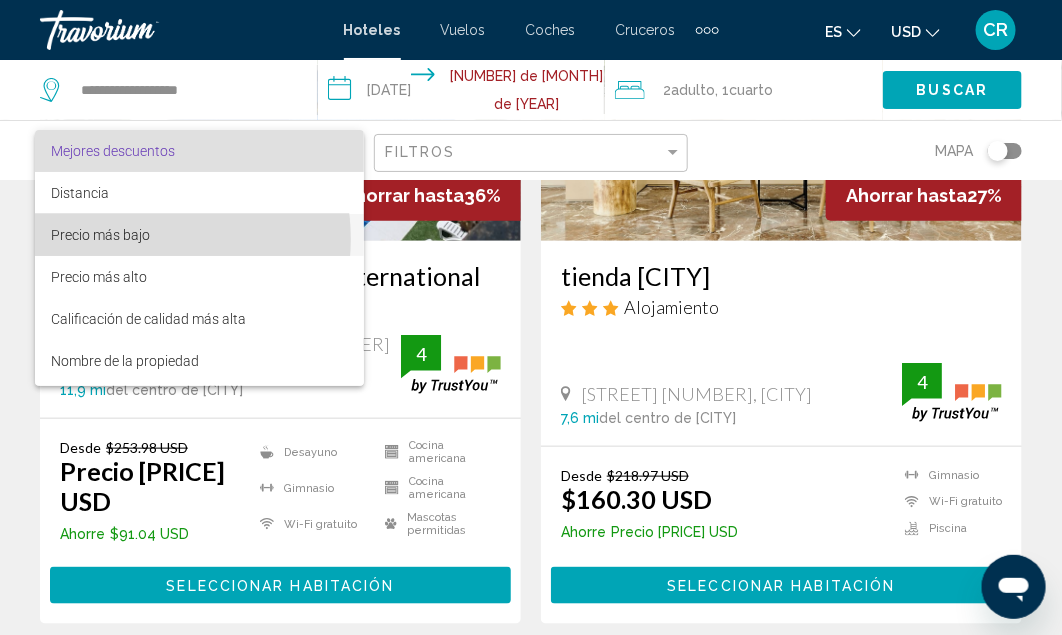click on "Precio más bajo" at bounding box center [100, 235] 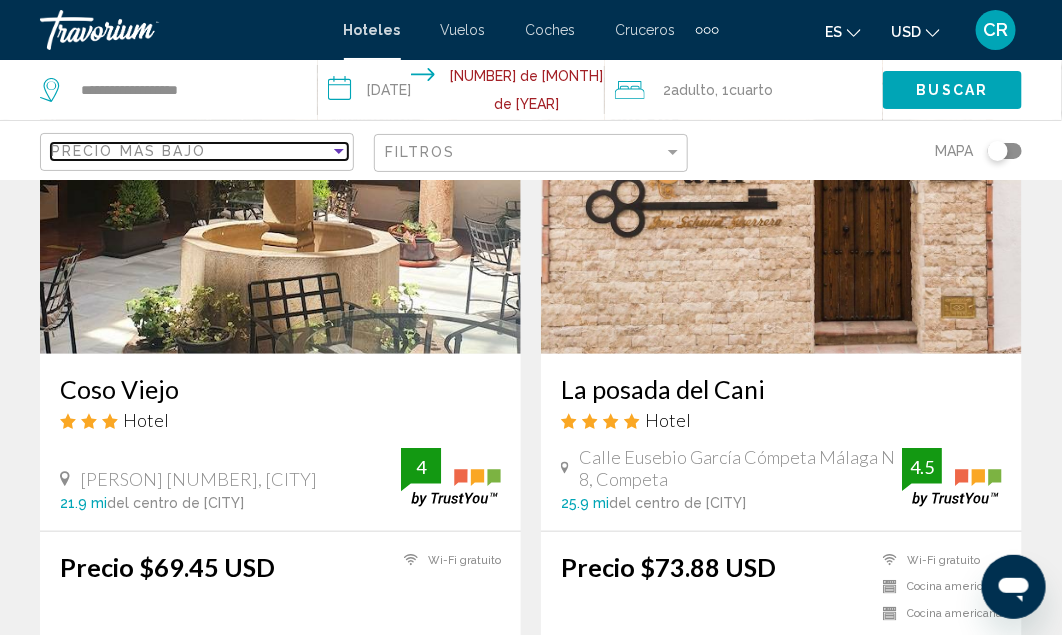 scroll, scrollTop: 201, scrollLeft: 0, axis: vertical 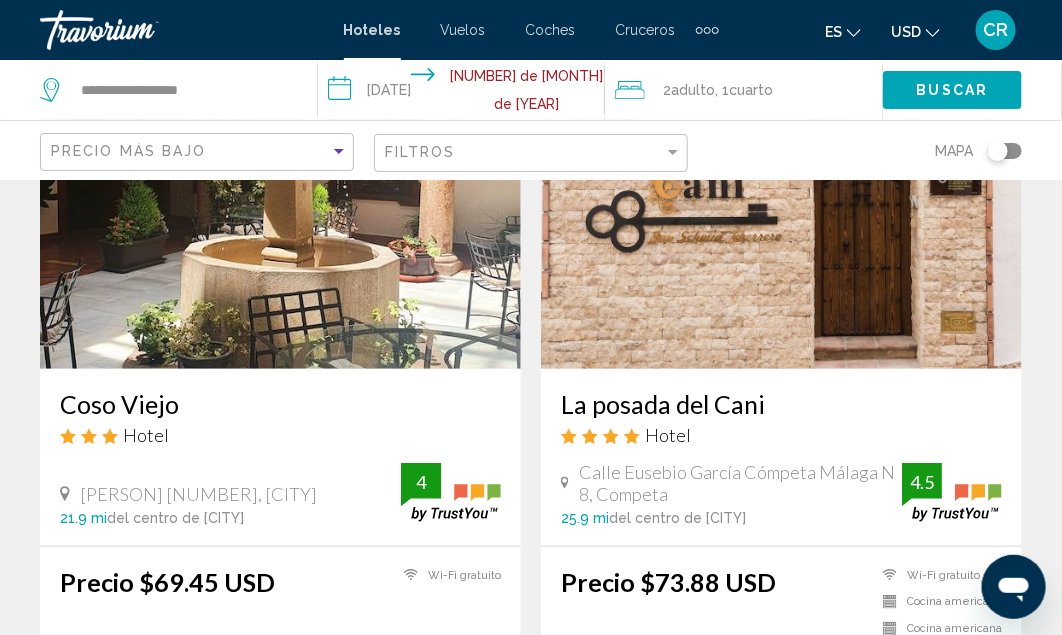click on "**********" at bounding box center (466, 93) 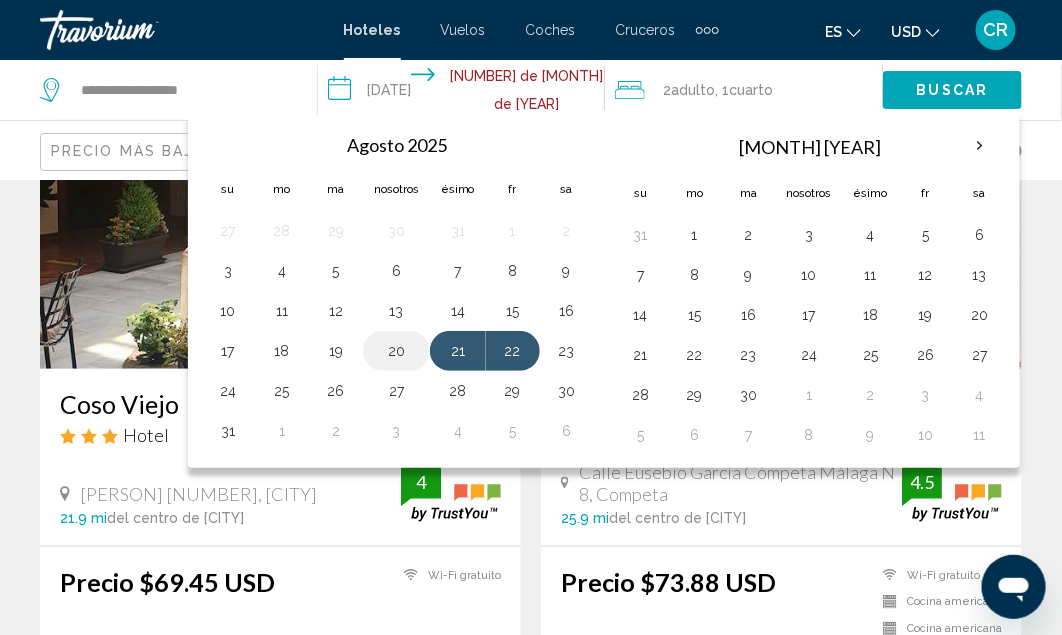 click on "20" at bounding box center (396, 351) 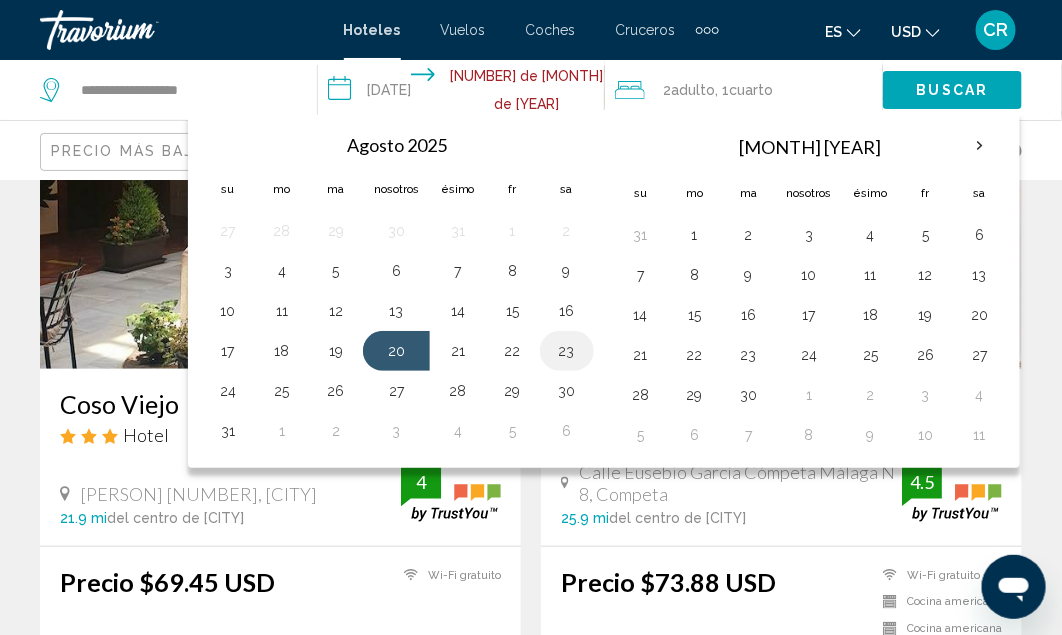 click on "23" at bounding box center [567, 351] 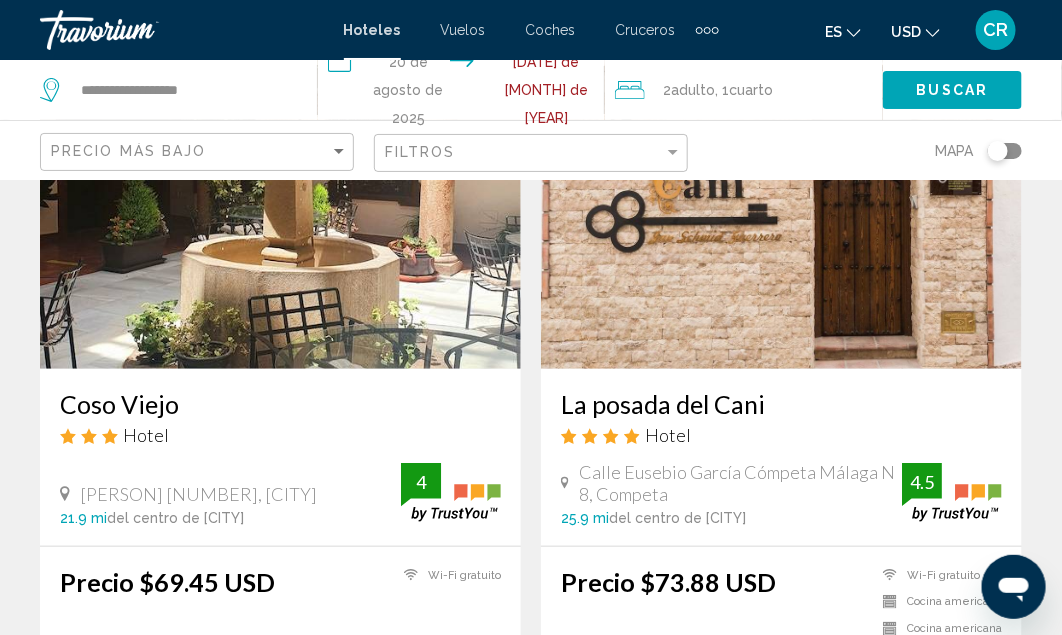 click on "USD" 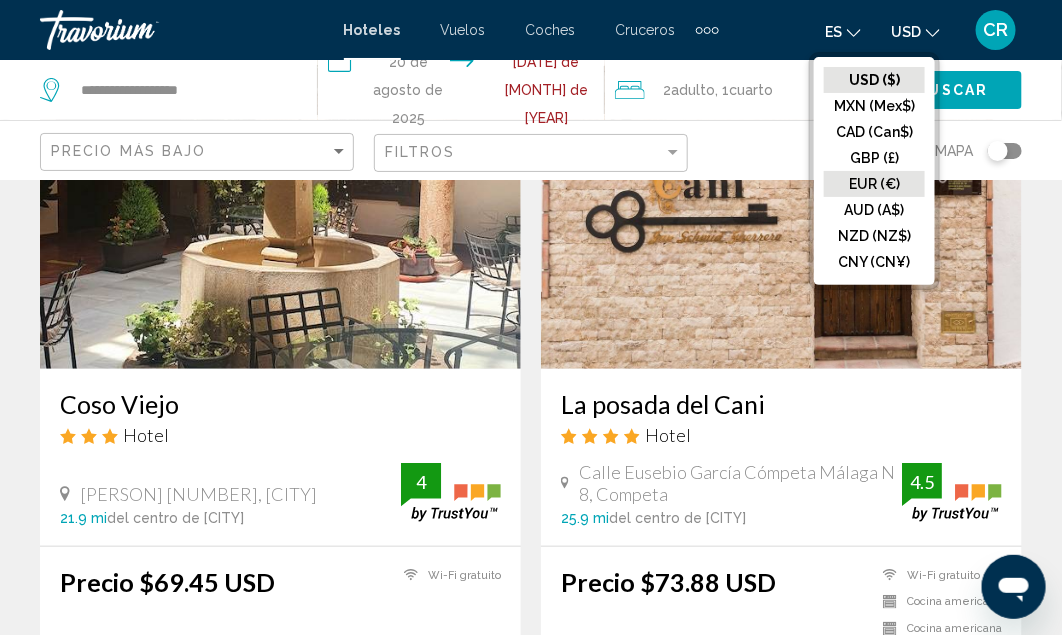 click on "EUR (€)" 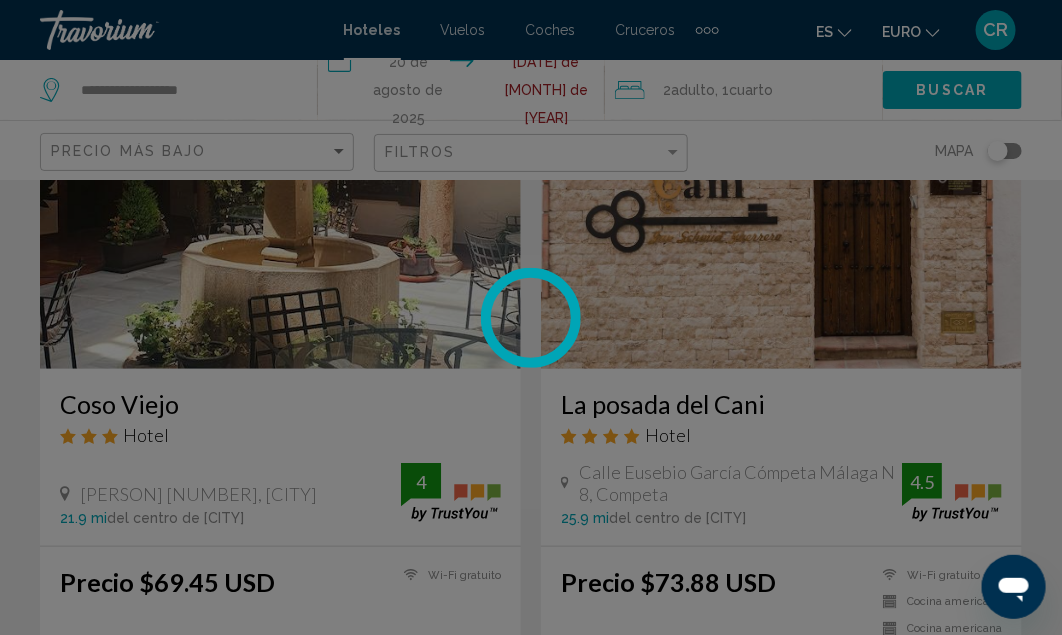 scroll, scrollTop: 1, scrollLeft: 0, axis: vertical 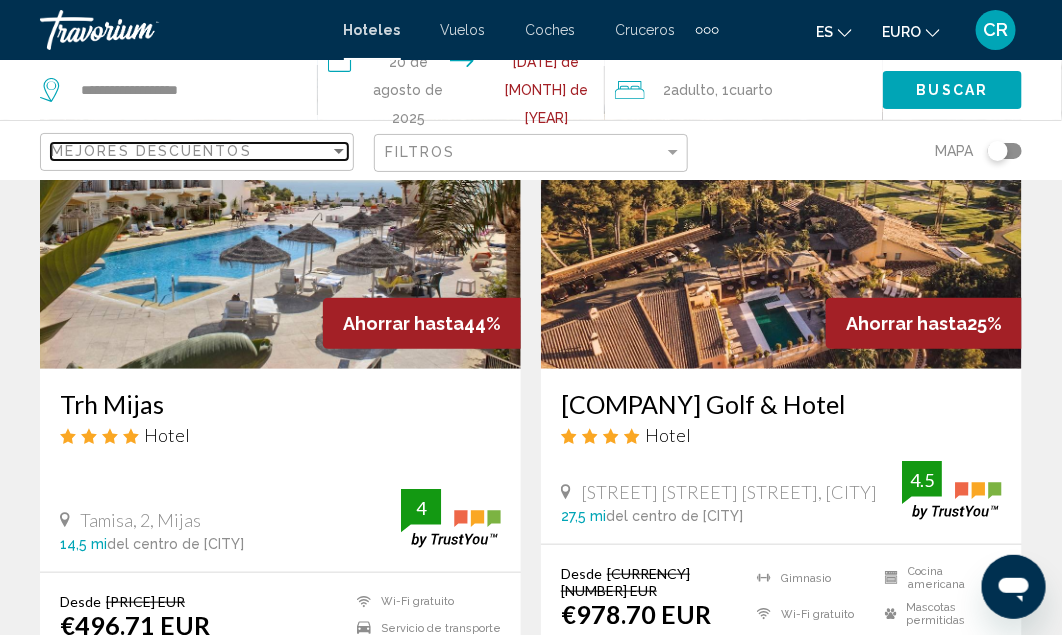 click on "Mejores descuentos" at bounding box center [190, 151] 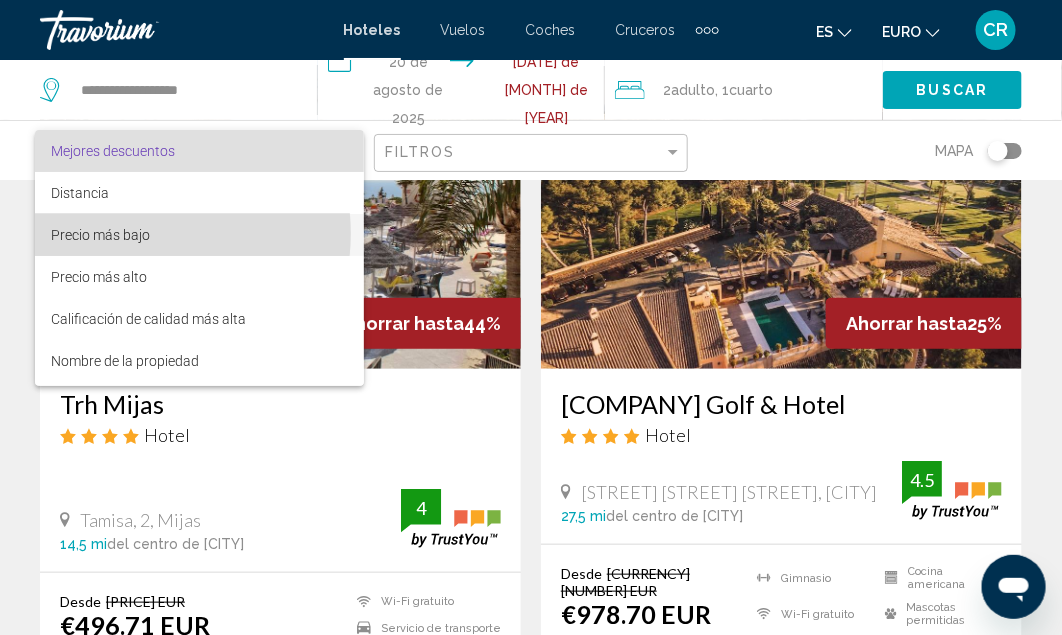 click on "Precio más bajo" at bounding box center [100, 235] 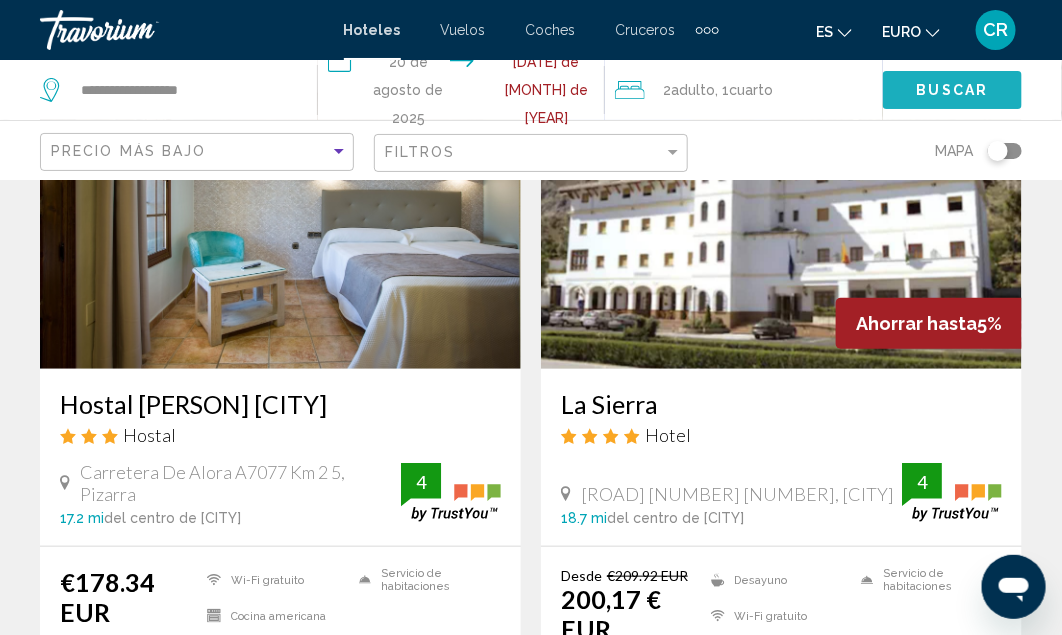 click on "Buscar" 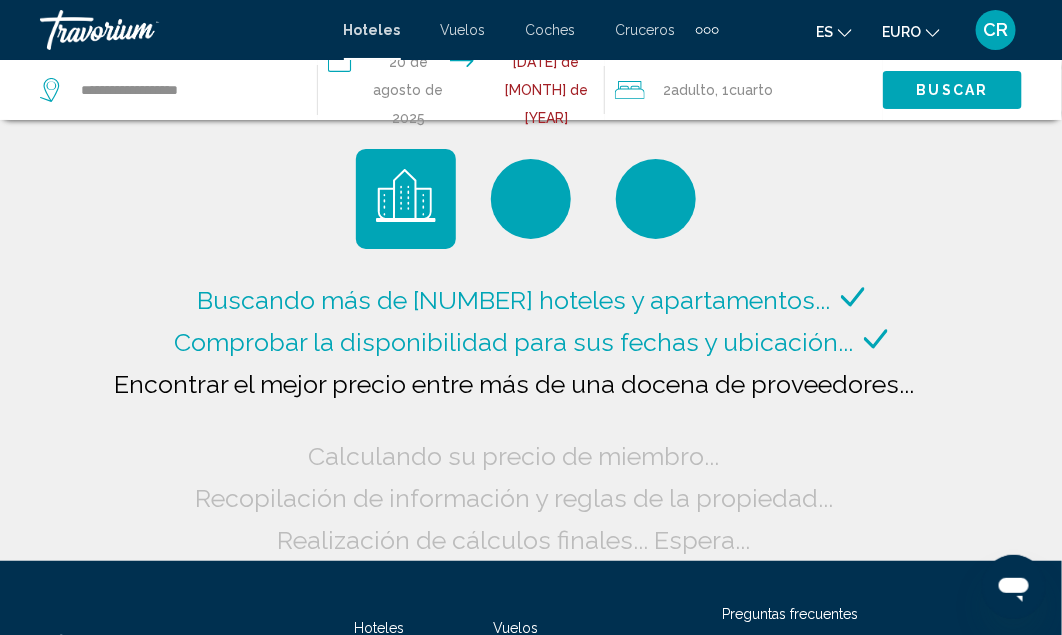 click on "**********" at bounding box center (466, 93) 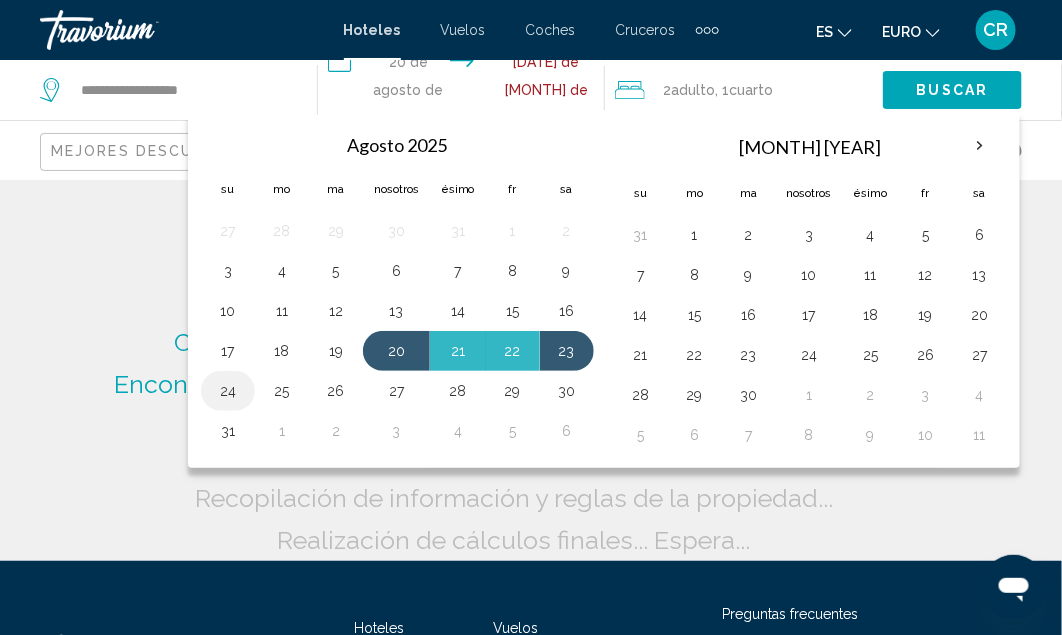 click on "24" at bounding box center (228, 391) 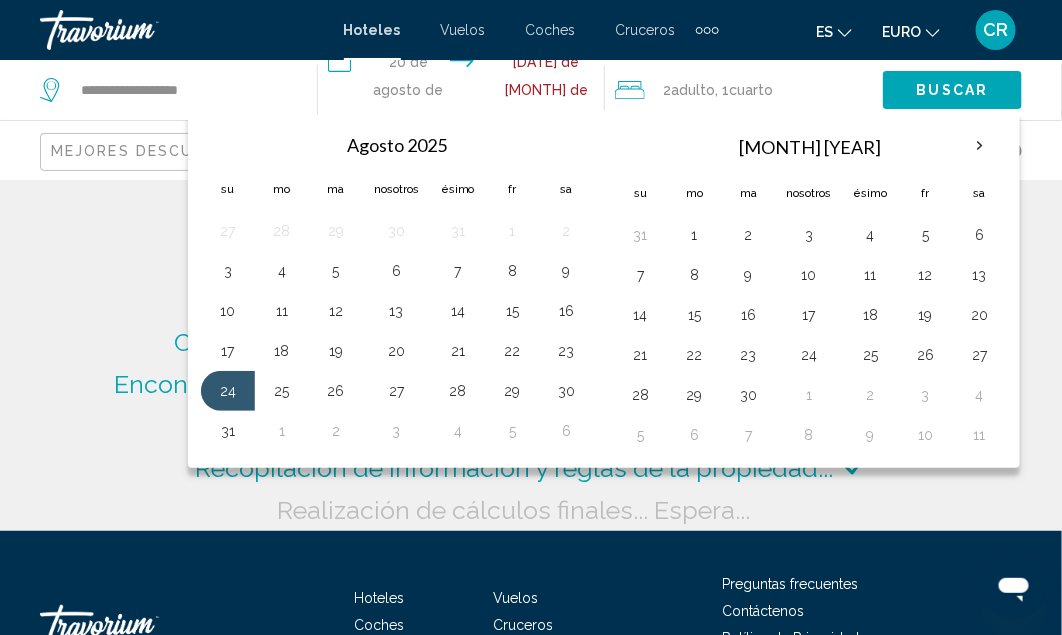 click on "Buscando más de 3.000.000 de hoteles y apartamentos...
Comprobar la disponibilidad para sus fechas y ubicación..." 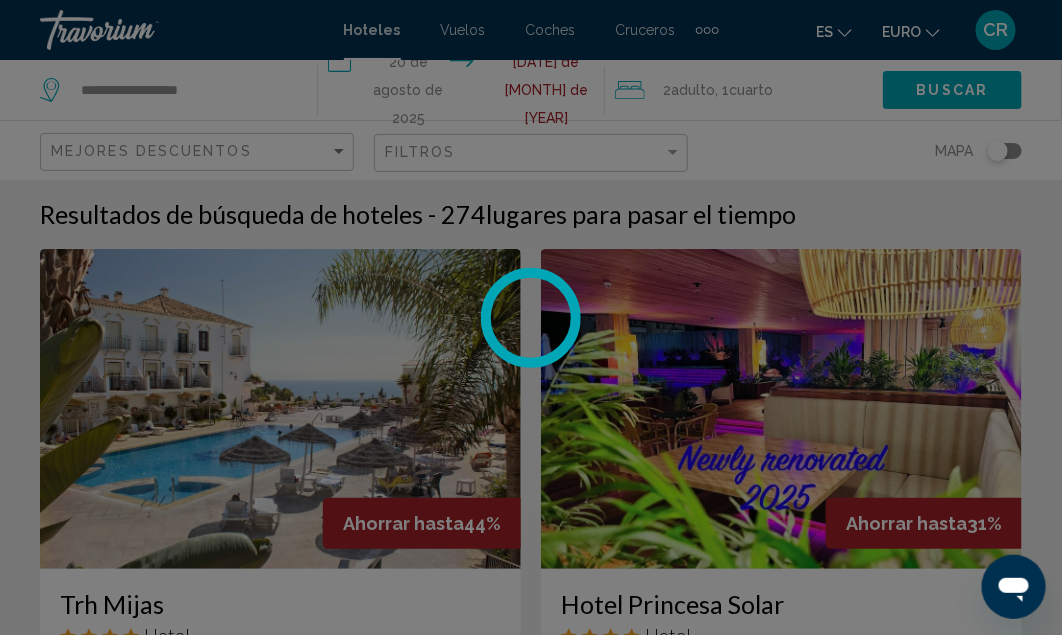 scroll, scrollTop: 201, scrollLeft: 0, axis: vertical 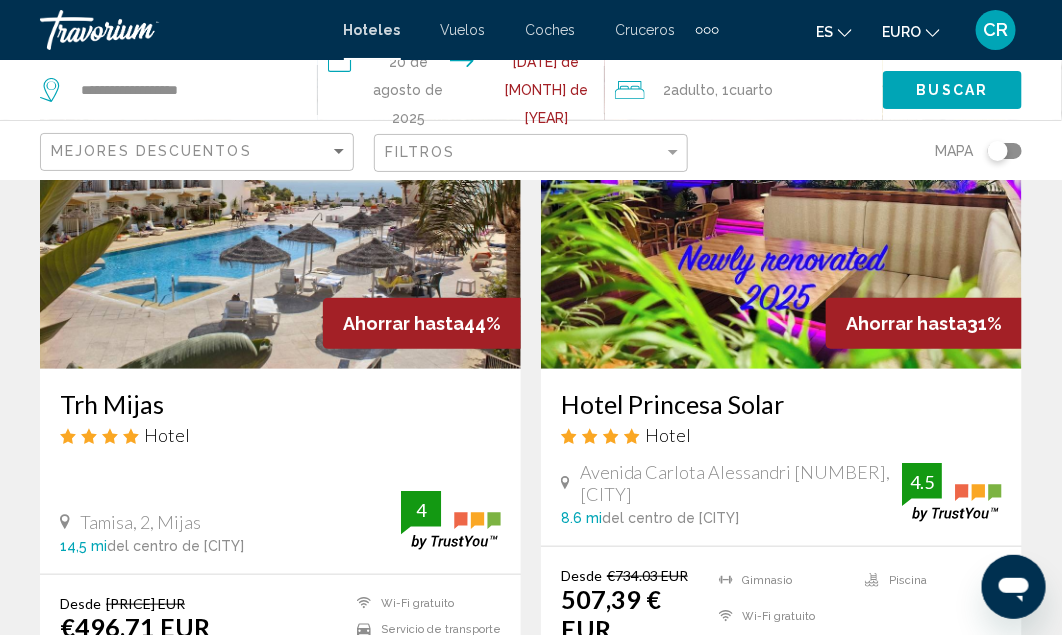 click on "**********" at bounding box center (466, 93) 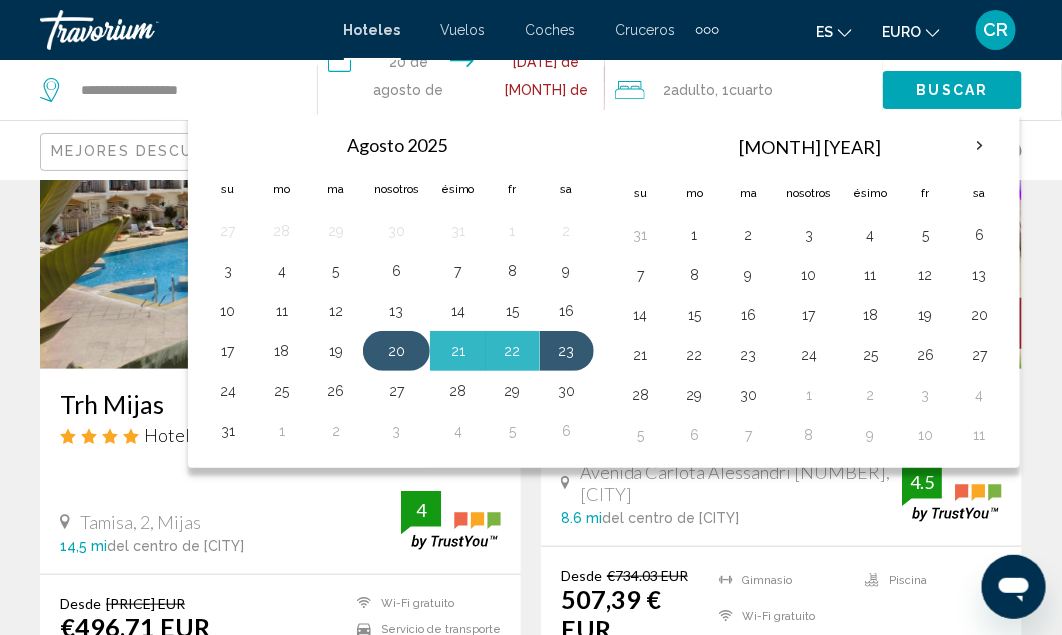 click on "20" at bounding box center [396, 351] 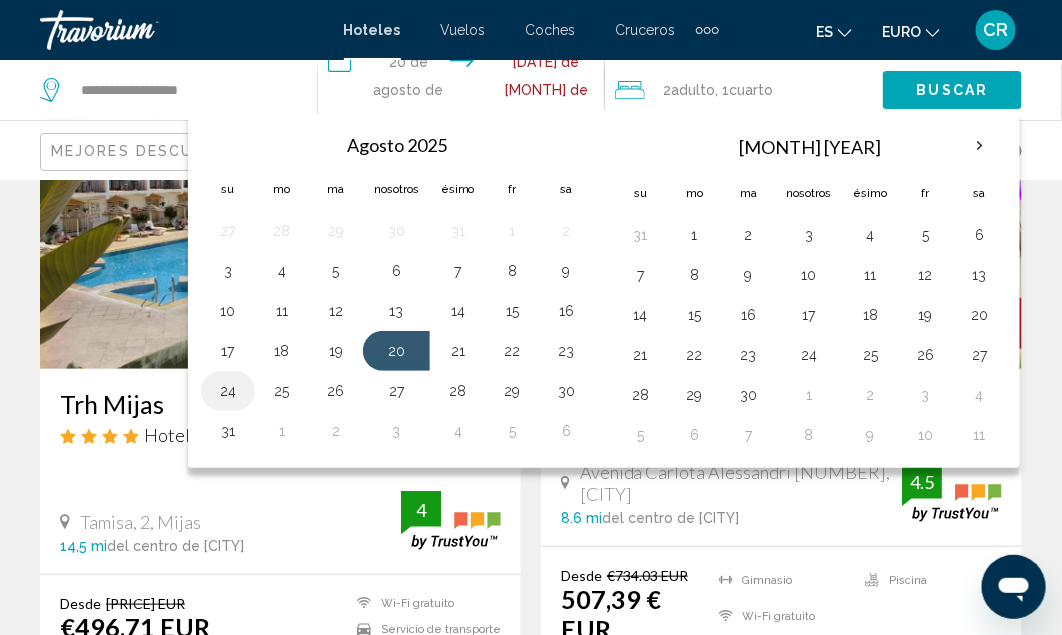 click on "24" at bounding box center [228, 391] 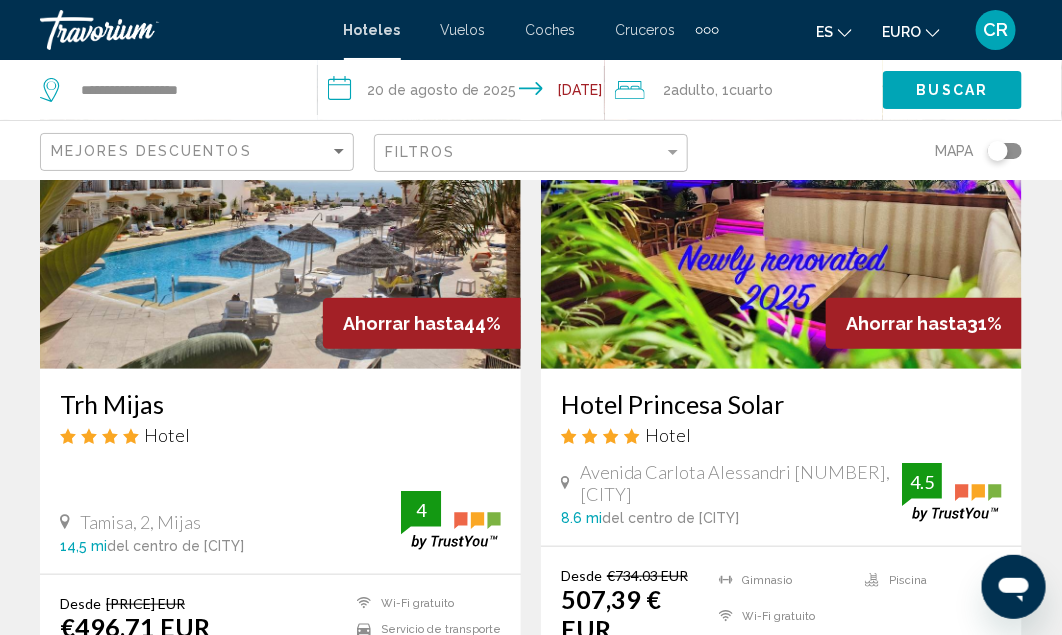 click on "Buscar" 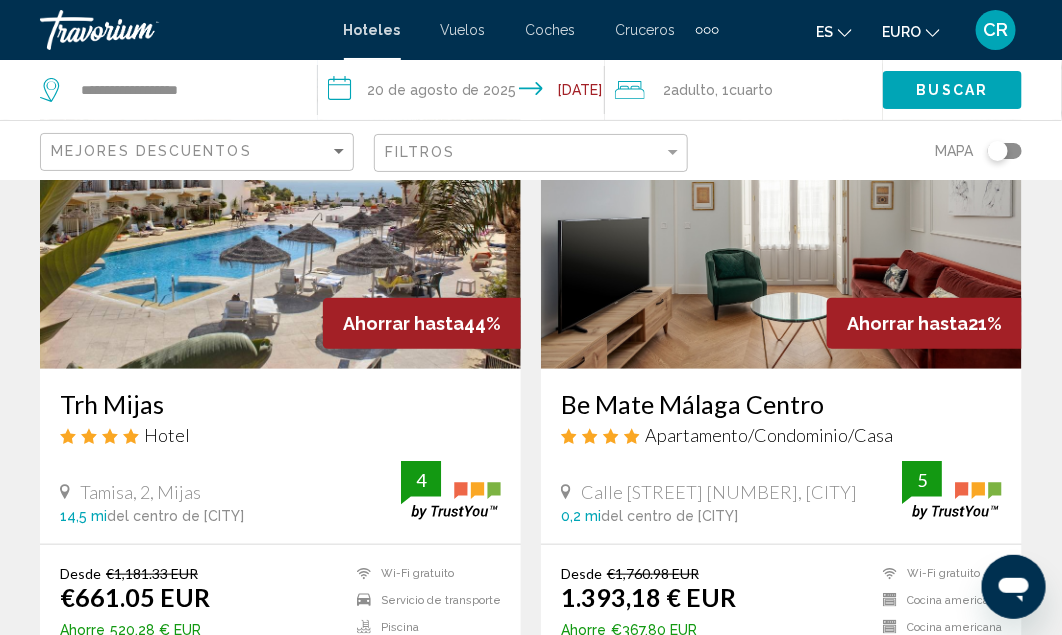 scroll, scrollTop: 203, scrollLeft: 0, axis: vertical 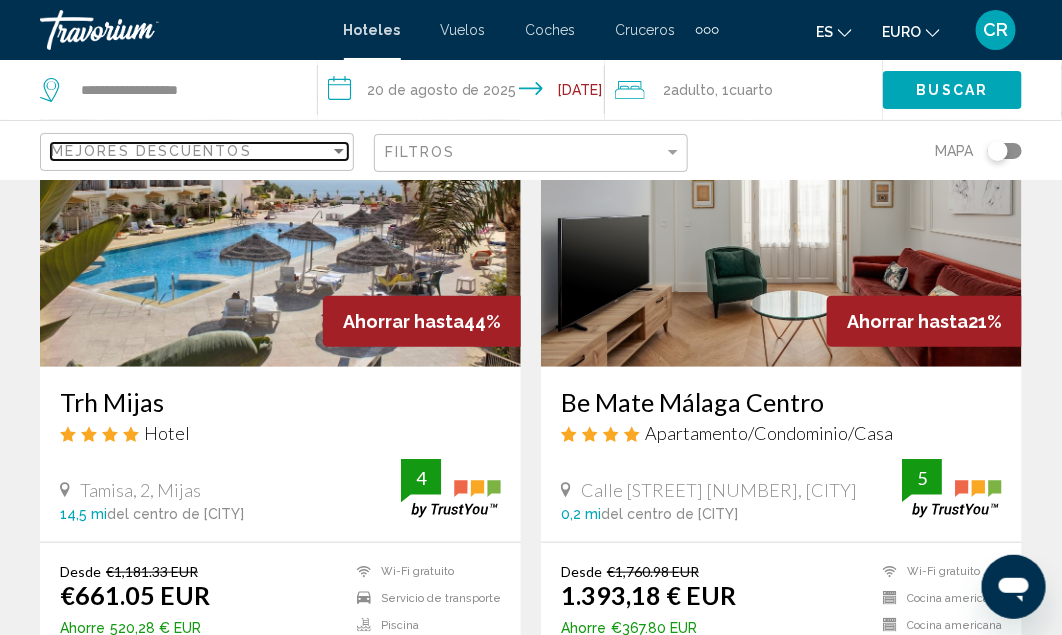 click on "Mejores descuentos" at bounding box center (190, 151) 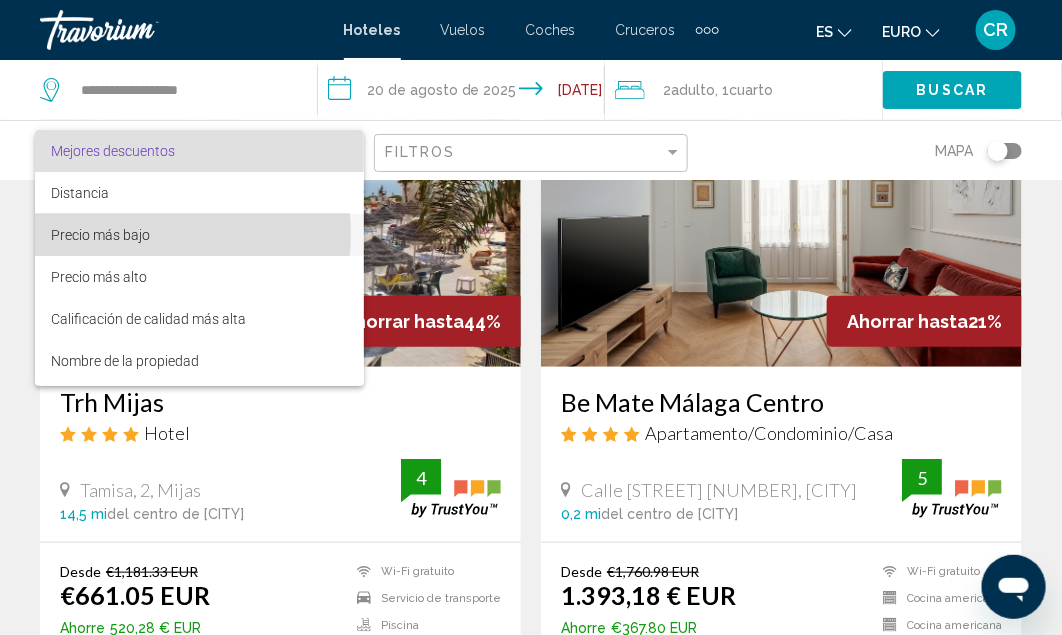 click on "Precio más bajo" at bounding box center (100, 235) 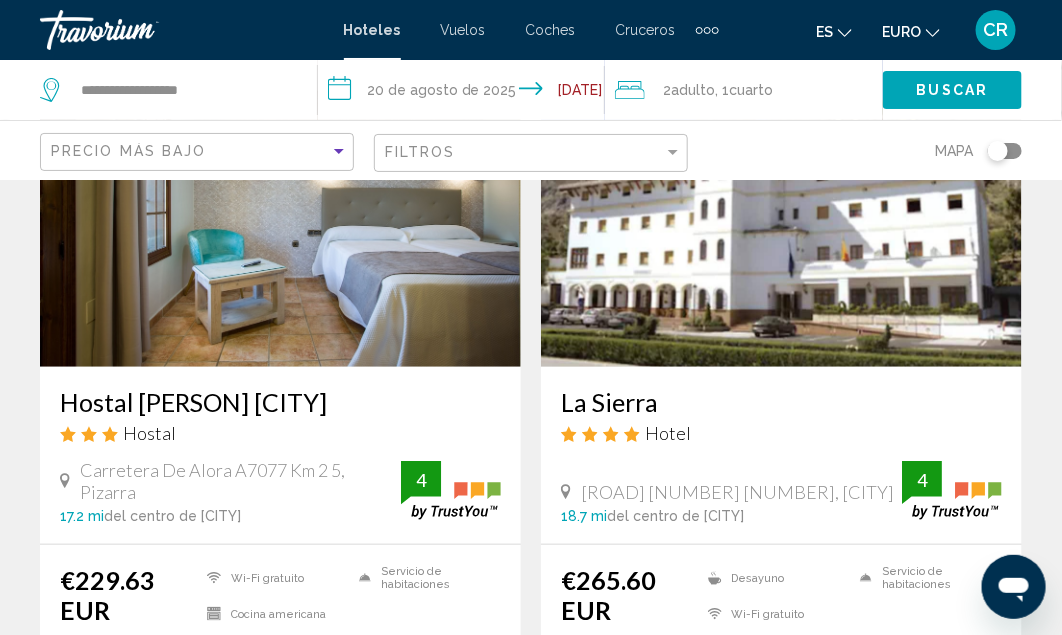 click on "Cuarto" 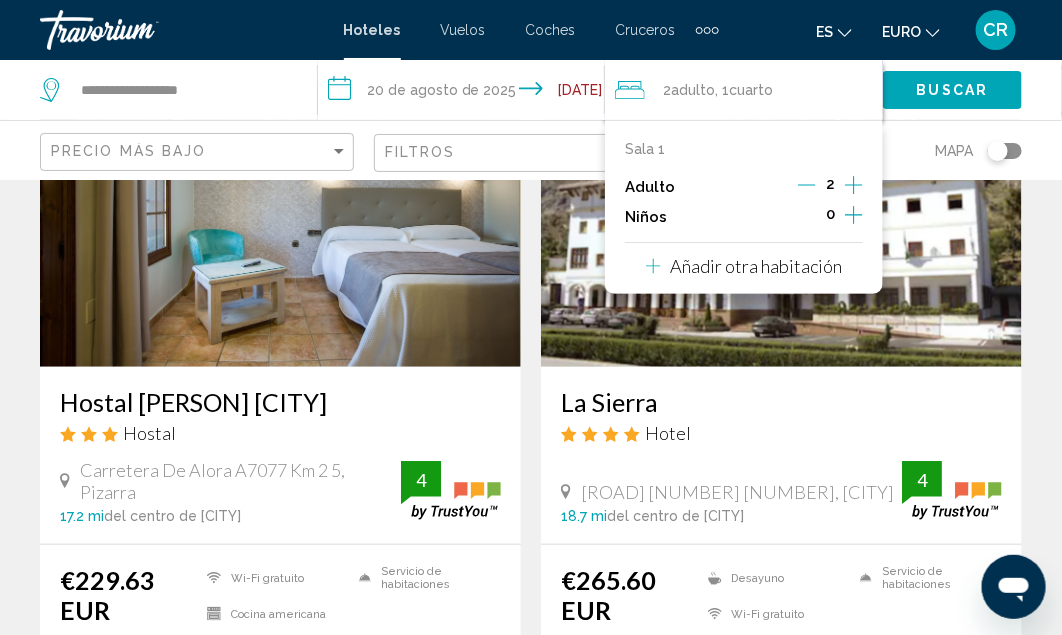 click 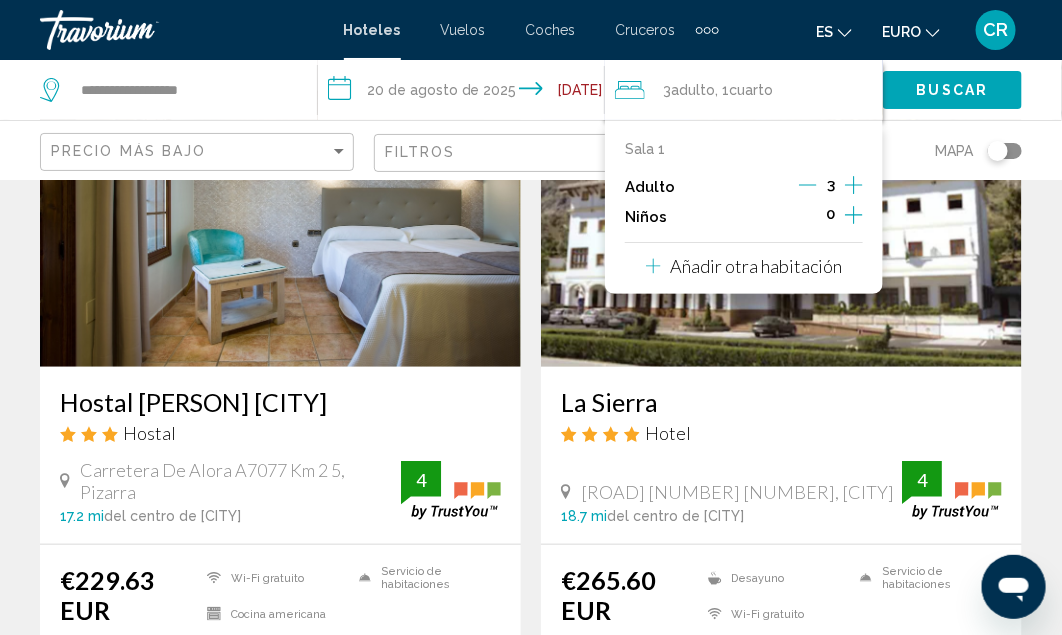 click 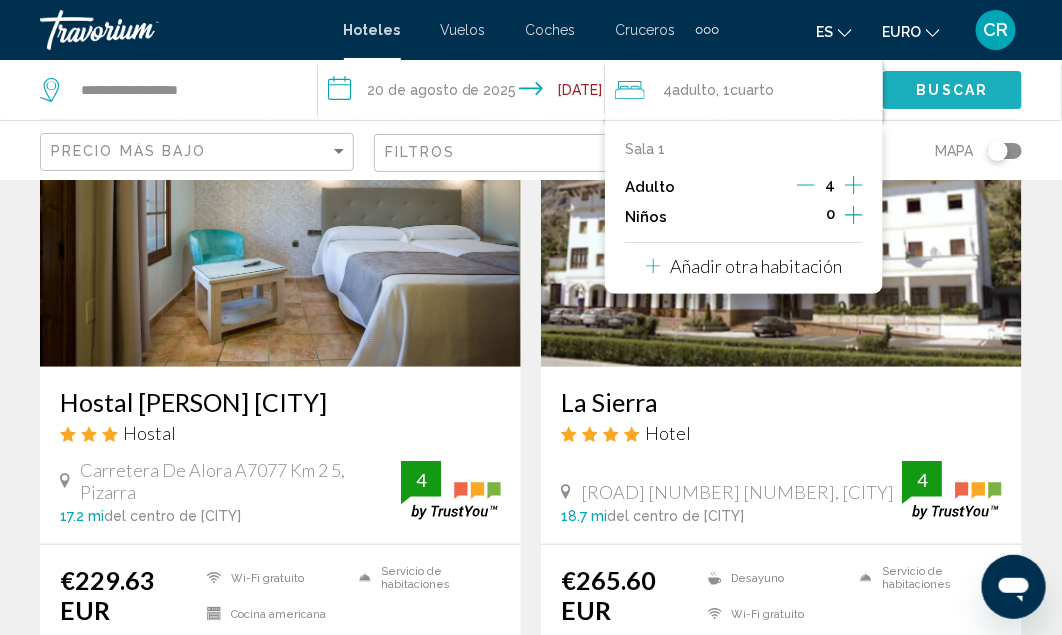 click on "Buscar" 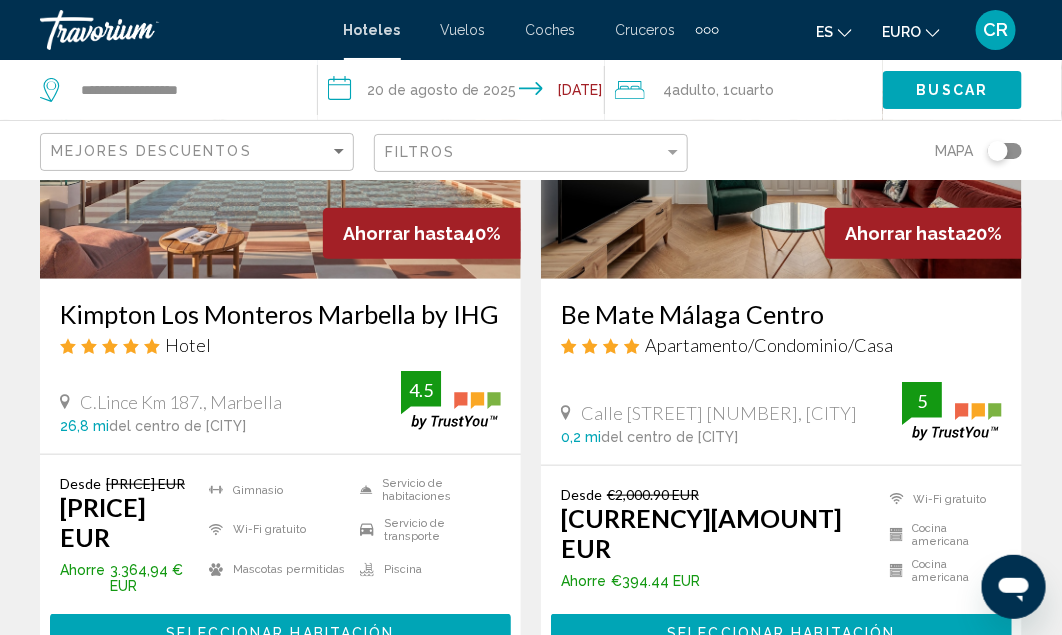 scroll, scrollTop: 265, scrollLeft: 0, axis: vertical 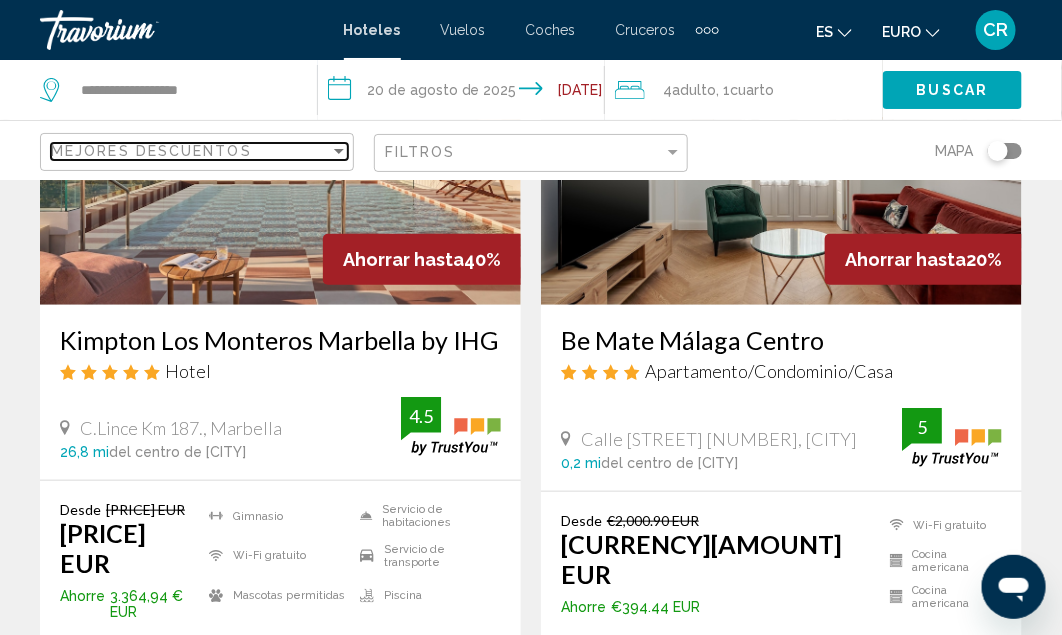 click on "Mejores descuentos" at bounding box center [151, 151] 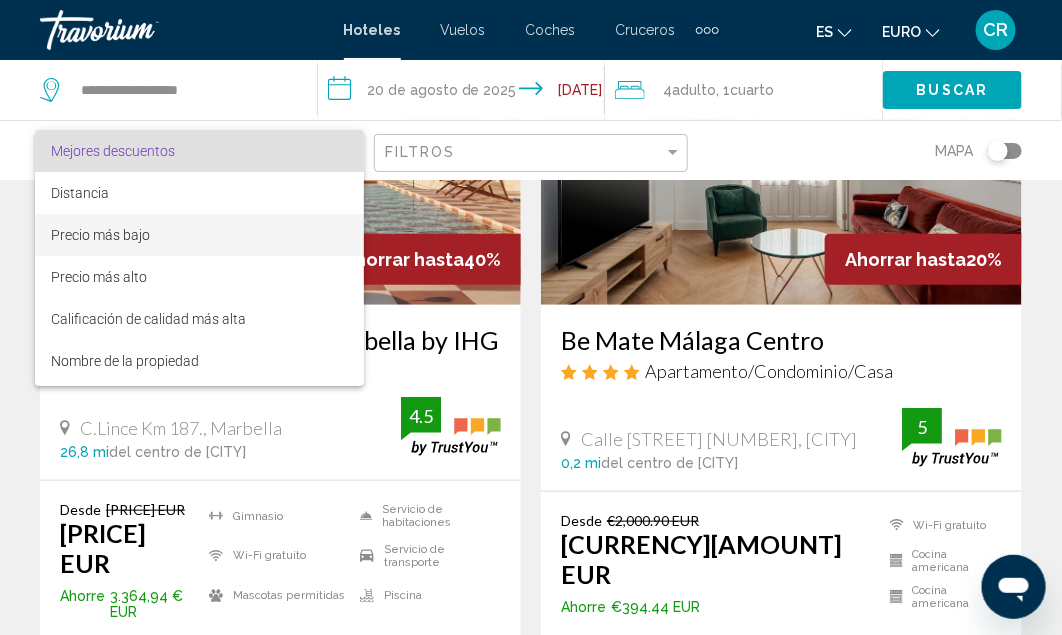 click on "Precio más bajo" at bounding box center (100, 235) 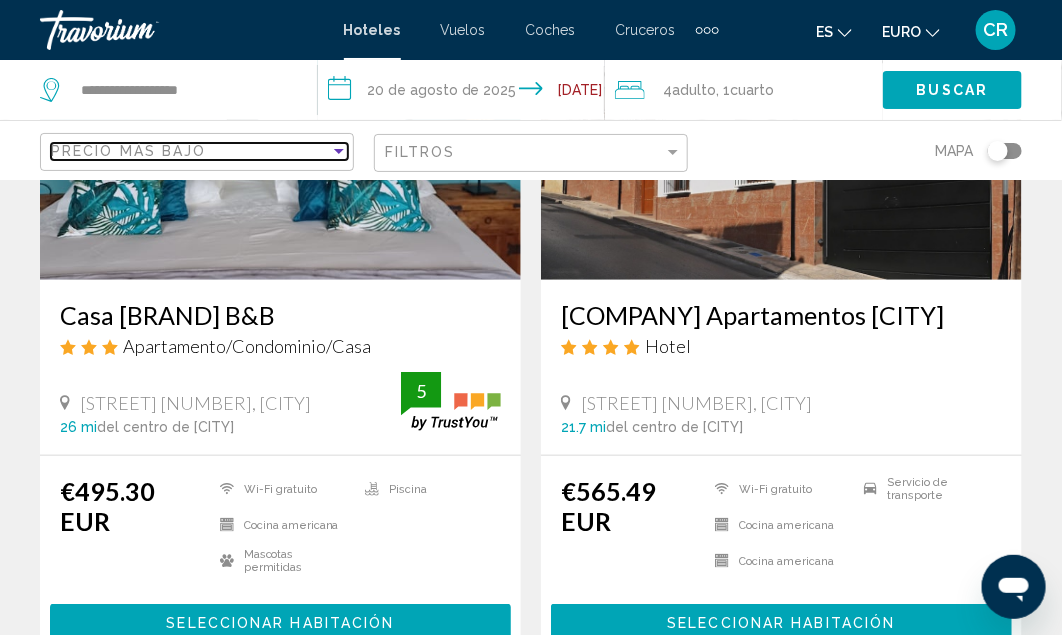 scroll, scrollTop: 291, scrollLeft: 0, axis: vertical 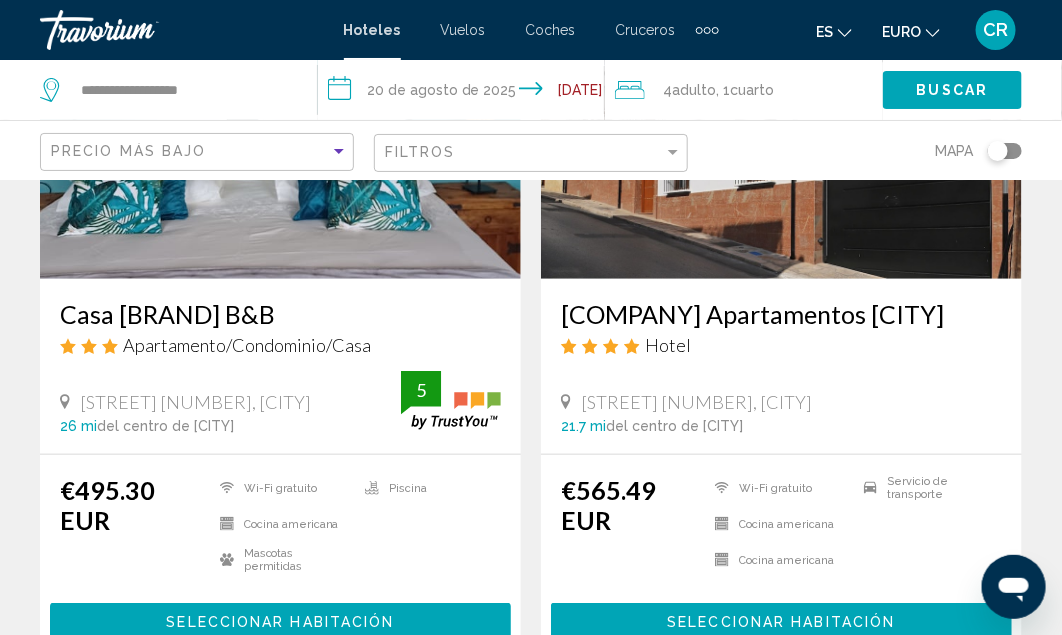 click on "Seleccionar habitación" at bounding box center (280, 623) 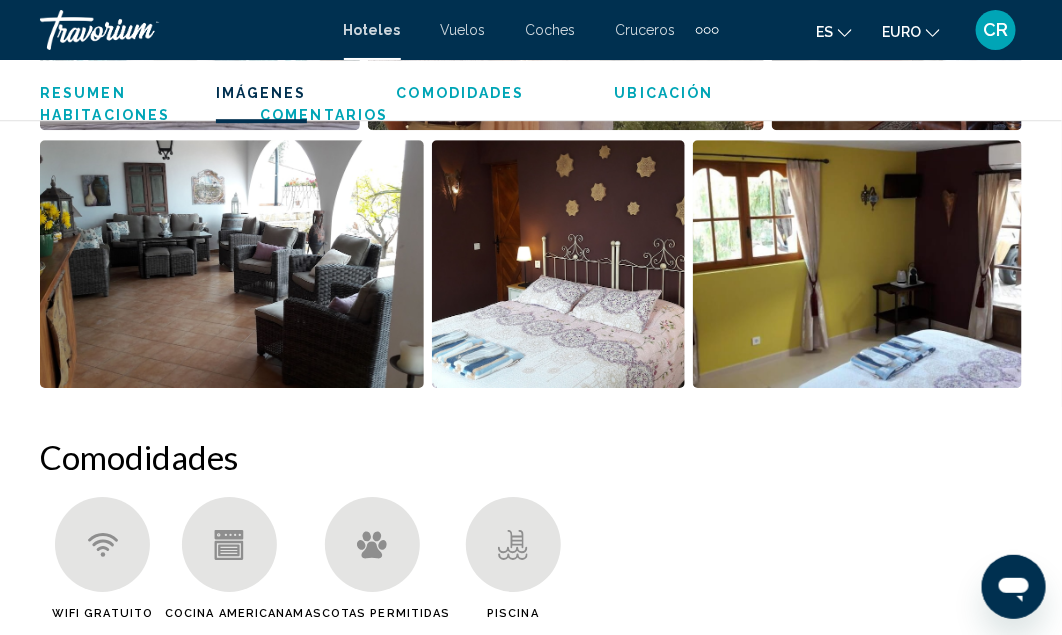 scroll, scrollTop: 1624, scrollLeft: 0, axis: vertical 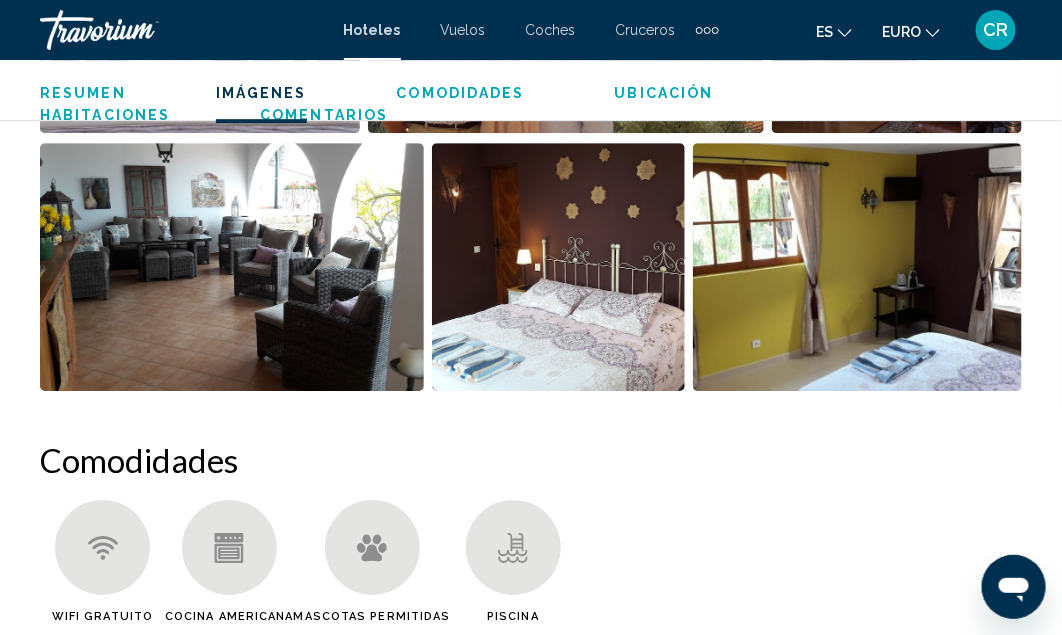 click at bounding box center [715, 30] 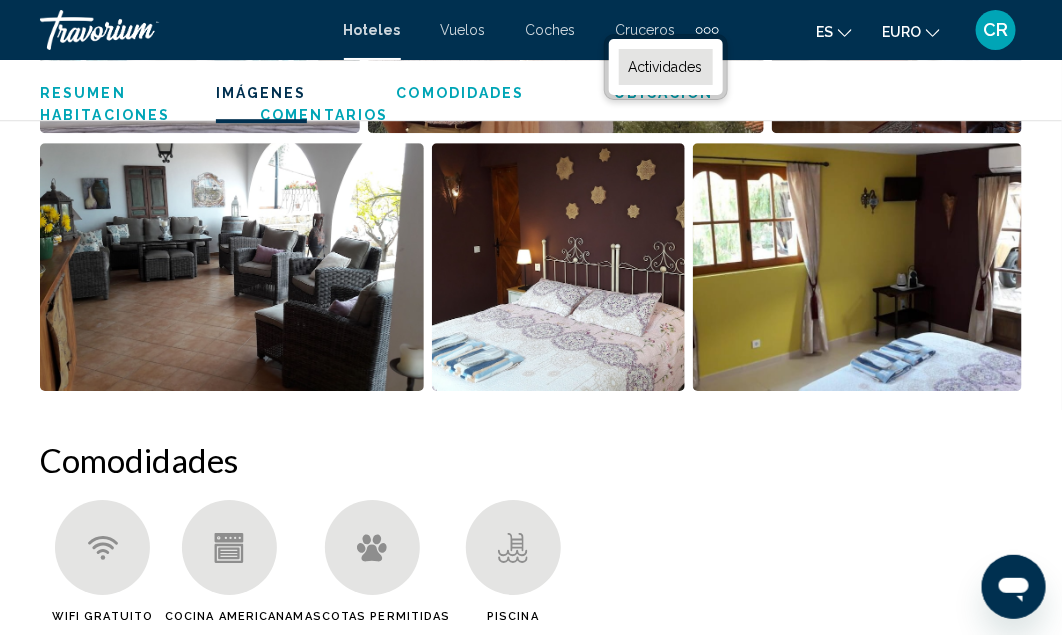 click on "Actividades" at bounding box center [666, 67] 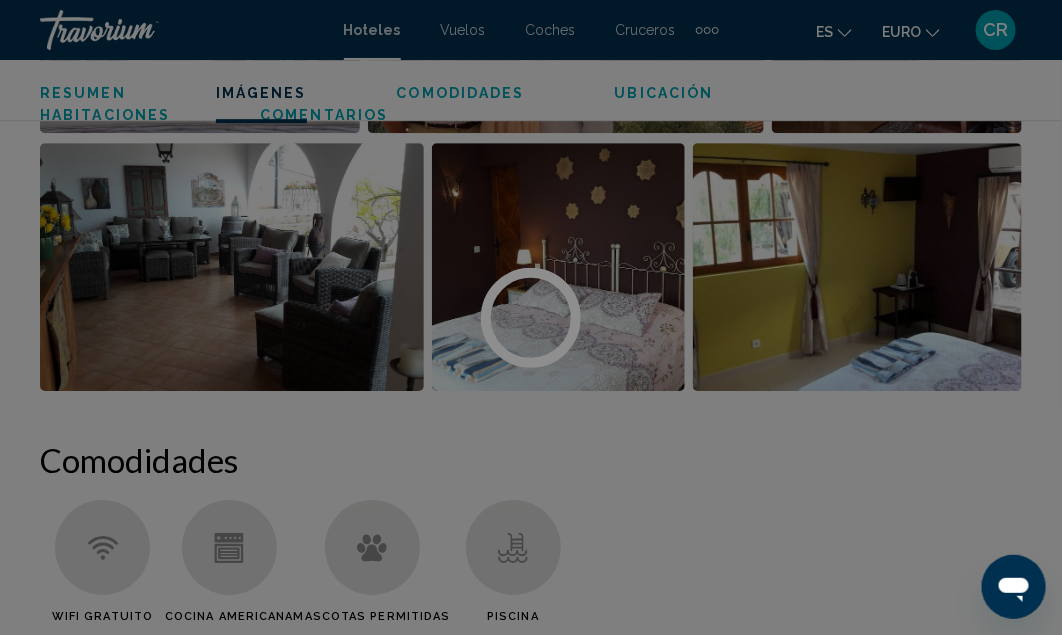 scroll, scrollTop: 0, scrollLeft: 0, axis: both 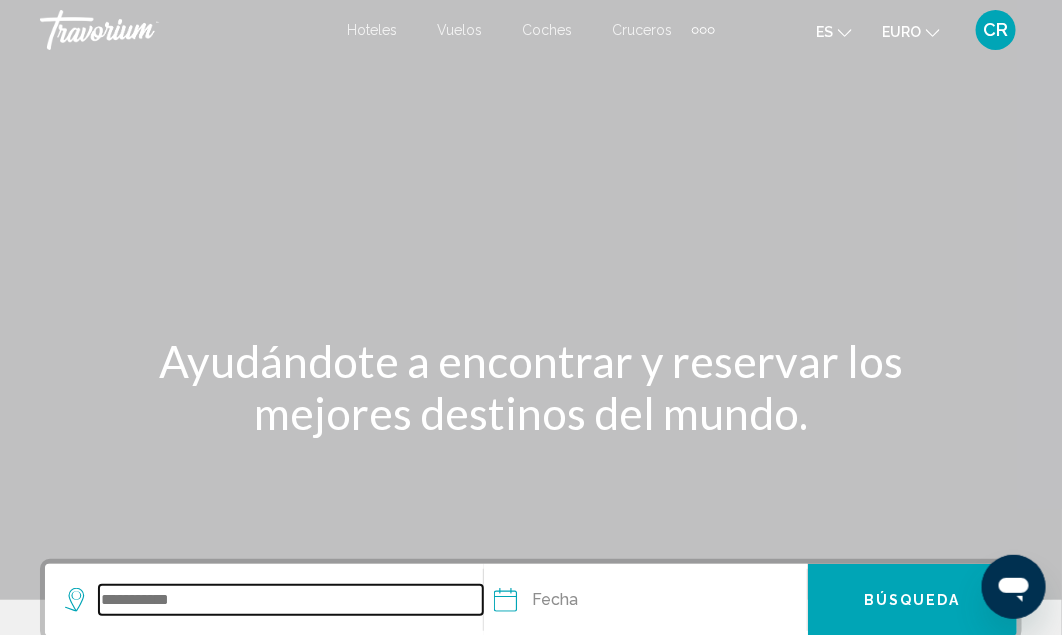 click at bounding box center [291, 600] 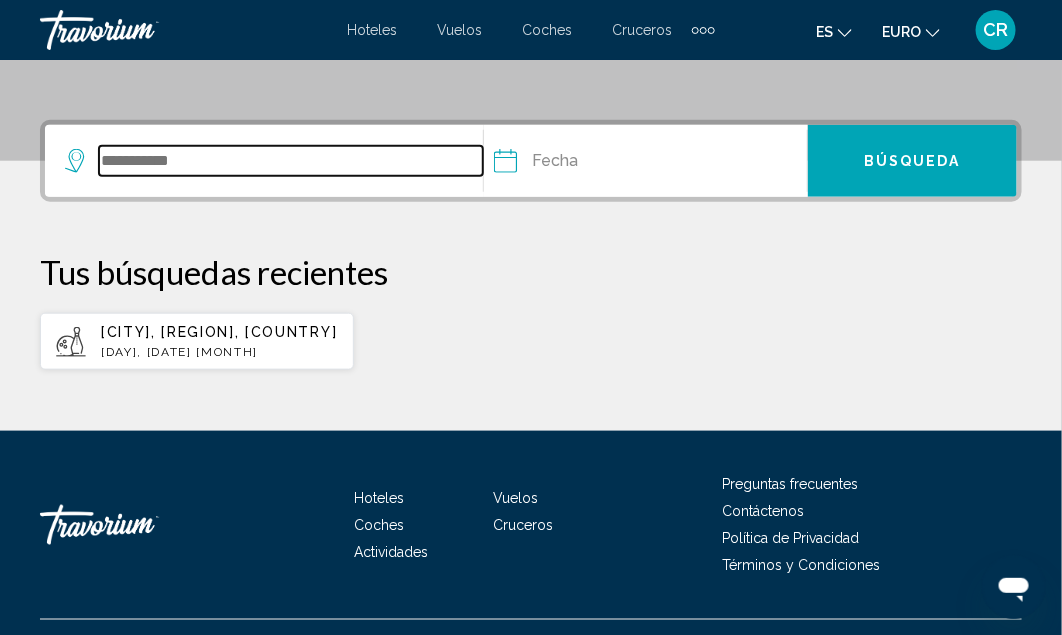 scroll, scrollTop: 478, scrollLeft: 0, axis: vertical 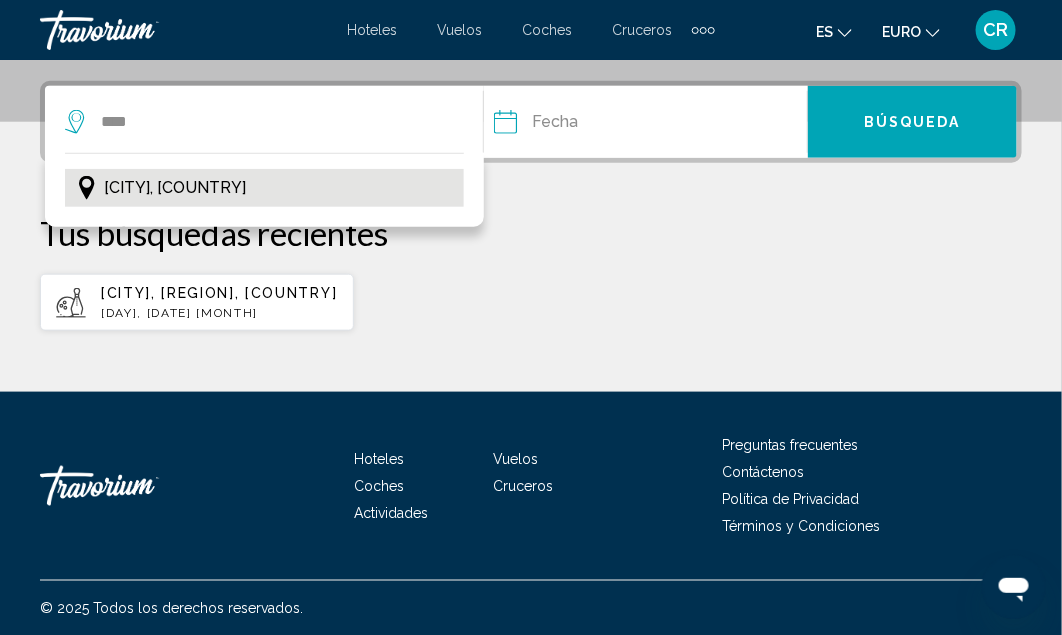 click on "[CITY], [COUNTRY]" at bounding box center (175, 188) 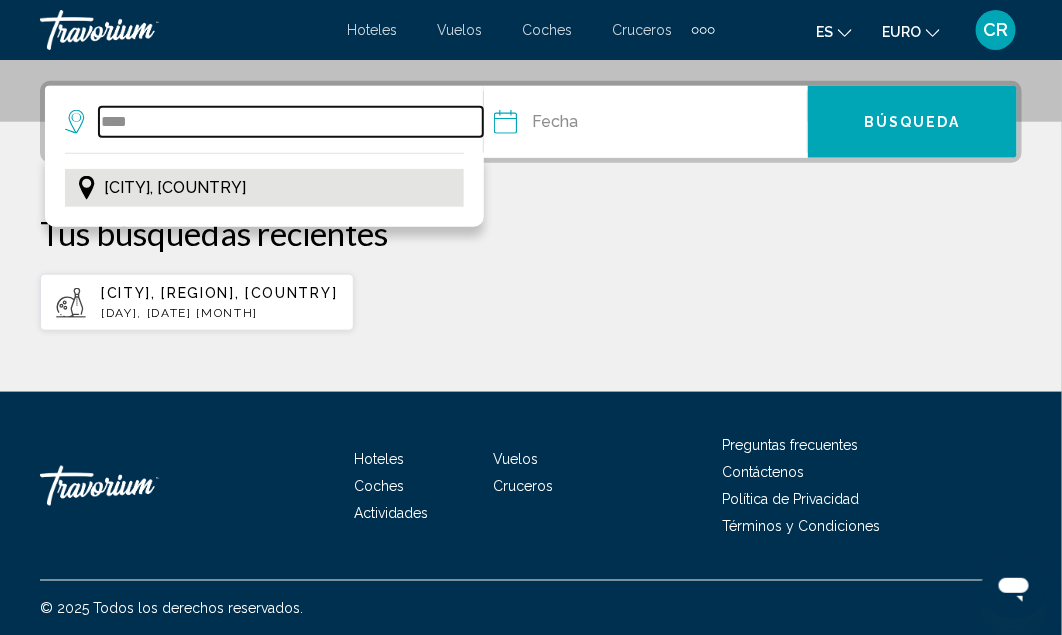 type on "**********" 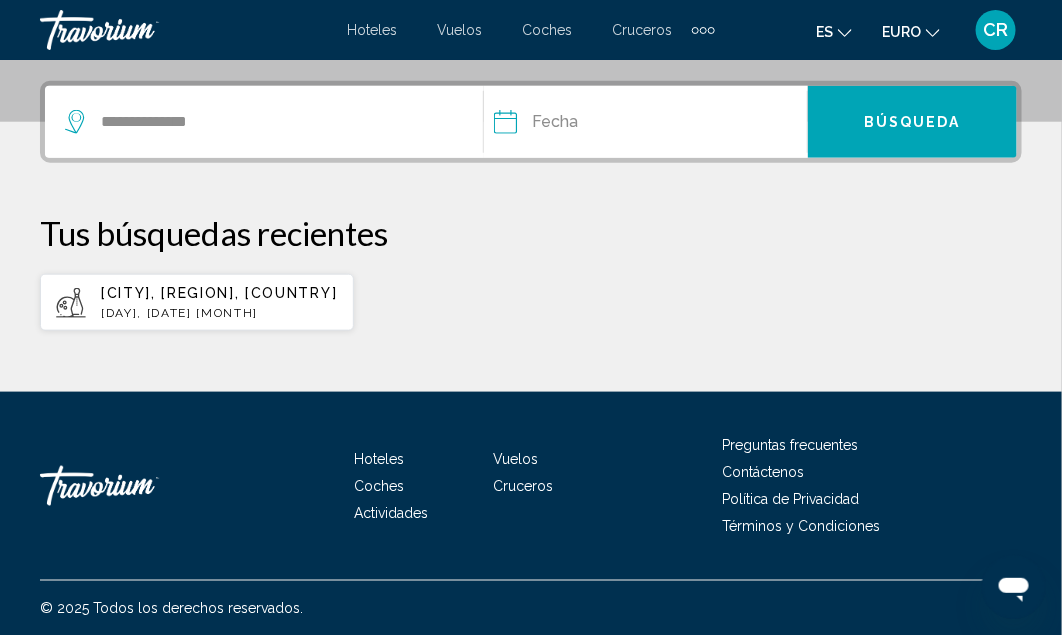 click at bounding box center (571, 125) 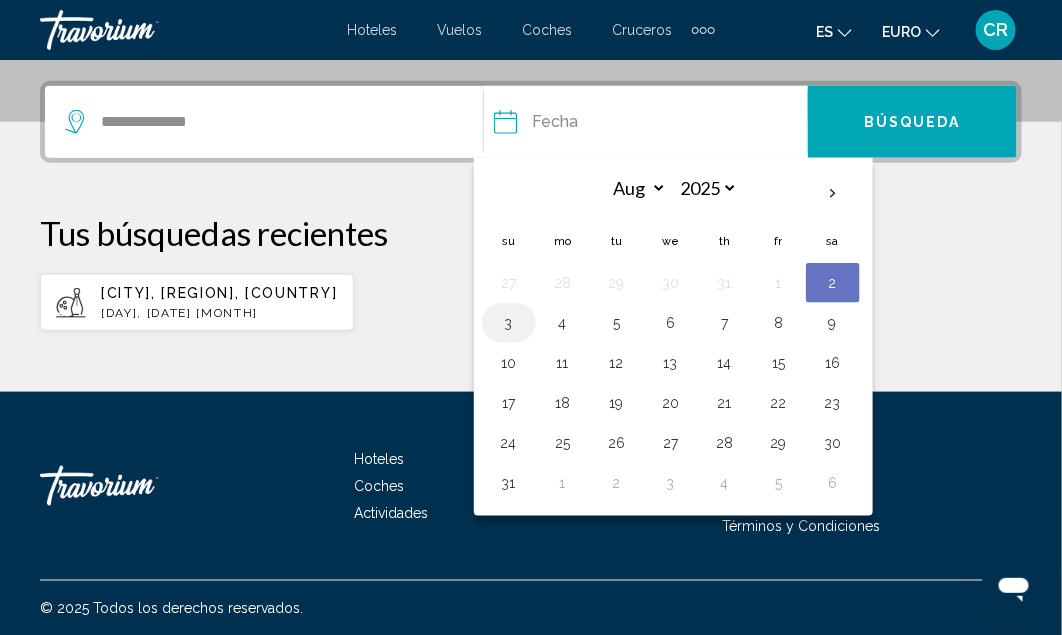 click on "3" at bounding box center (509, 323) 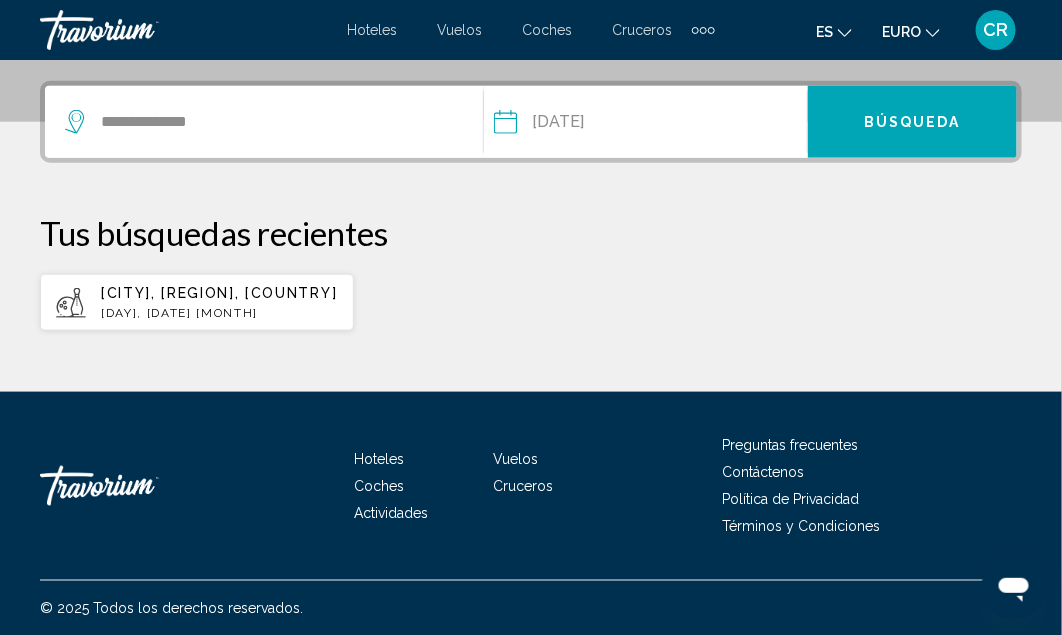 click on "Búsqueda" at bounding box center (912, 122) 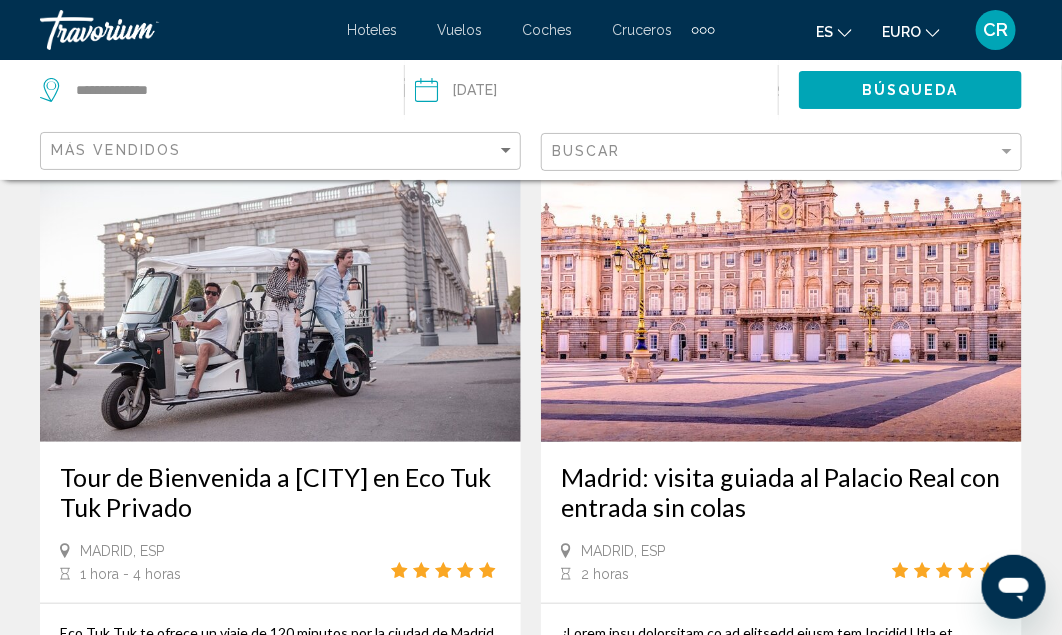 scroll, scrollTop: 129, scrollLeft: 0, axis: vertical 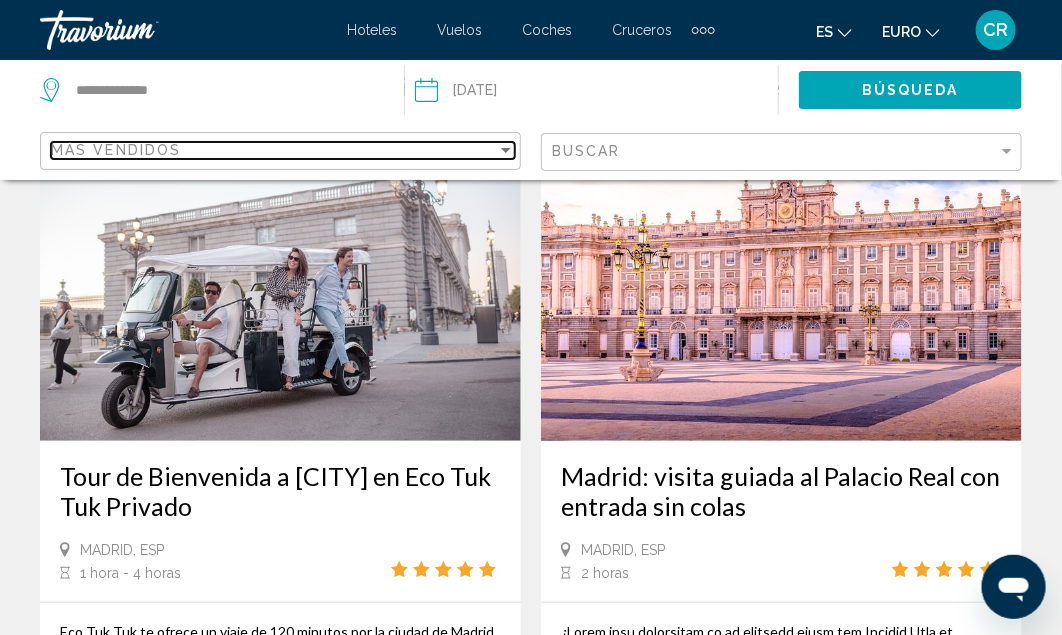 click on "Más vendidos" at bounding box center [116, 150] 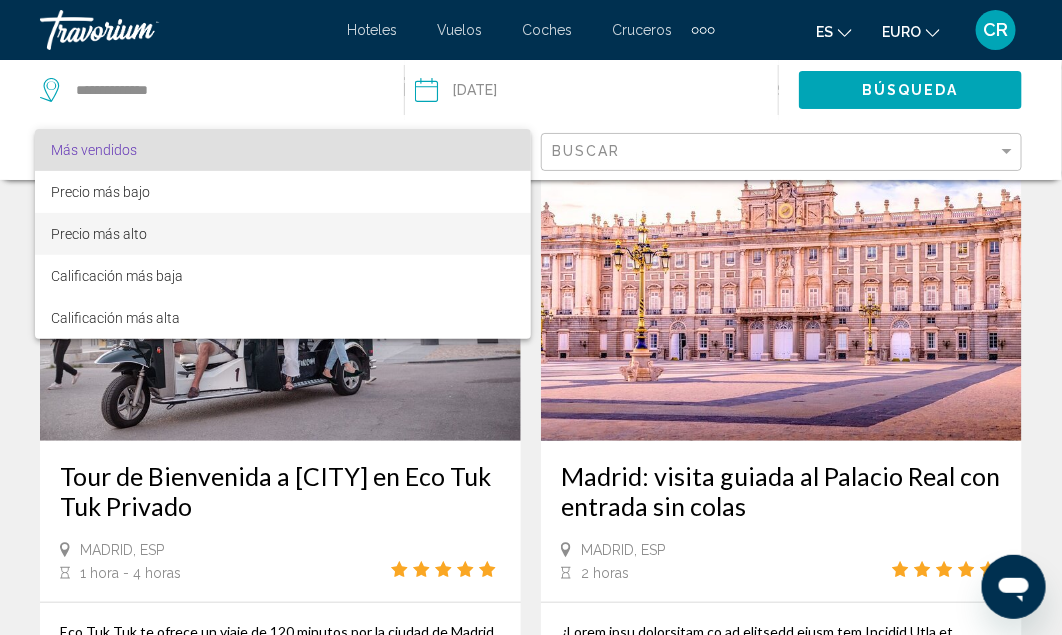 click on "Precio más alto" at bounding box center (99, 234) 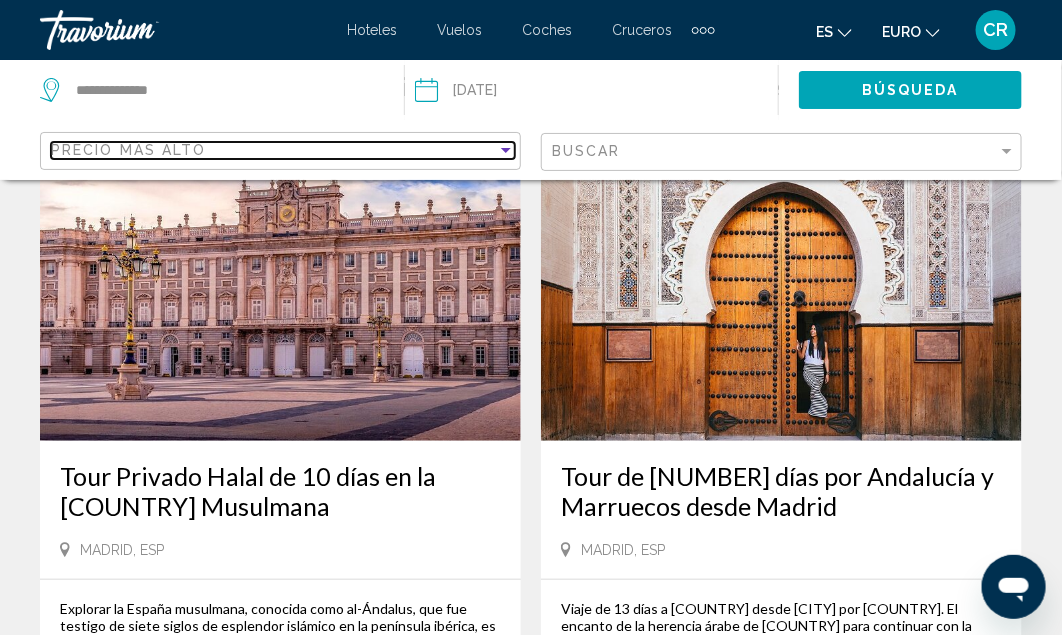 click on "Precio más alto" at bounding box center [129, 150] 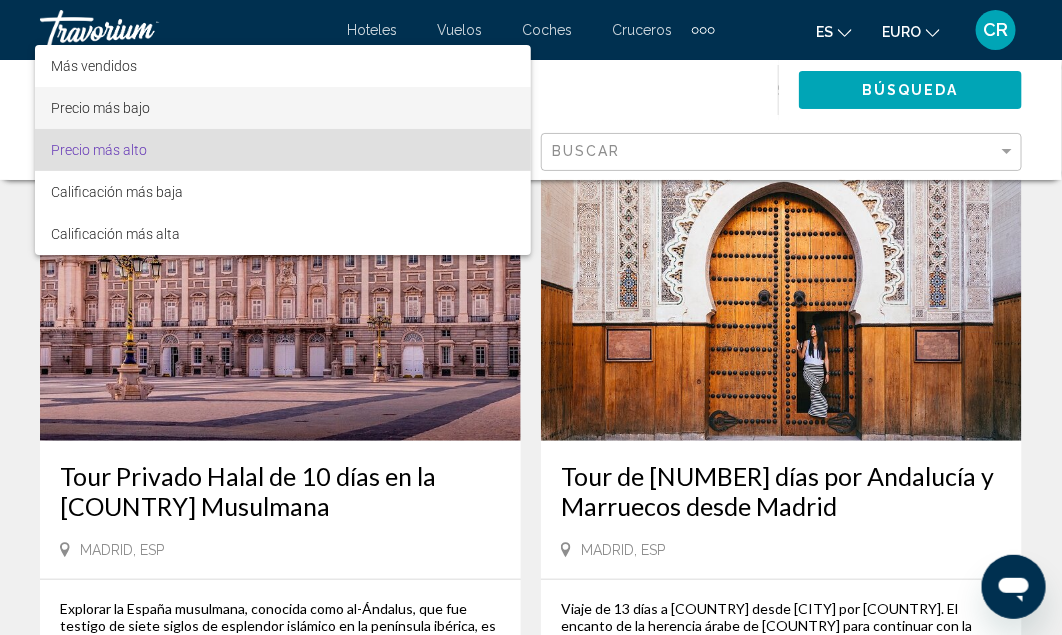 click on "Precio más bajo" at bounding box center (100, 108) 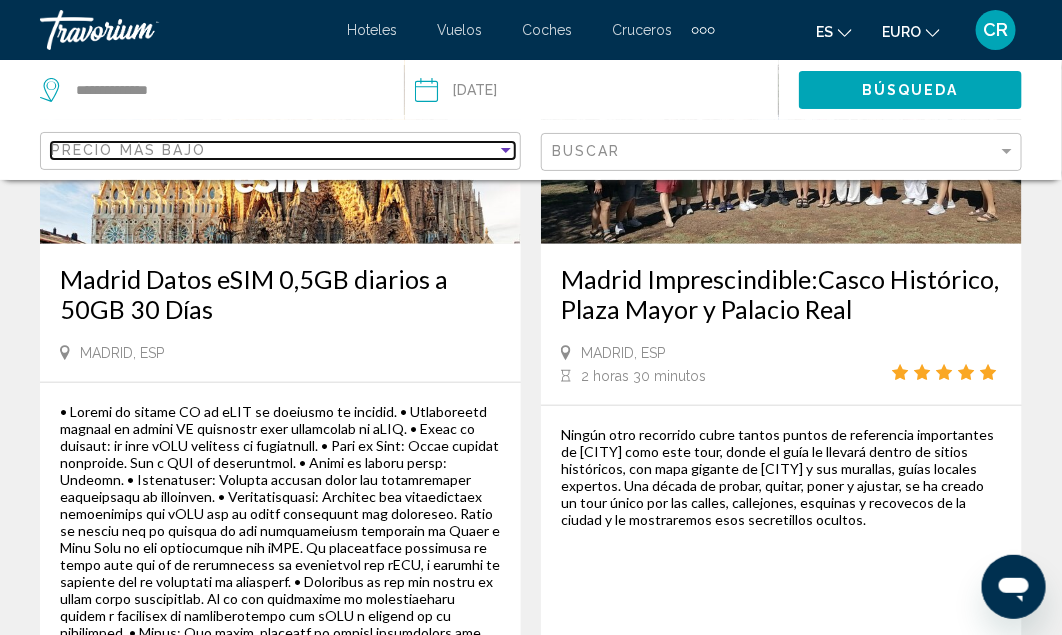 scroll, scrollTop: 323, scrollLeft: 0, axis: vertical 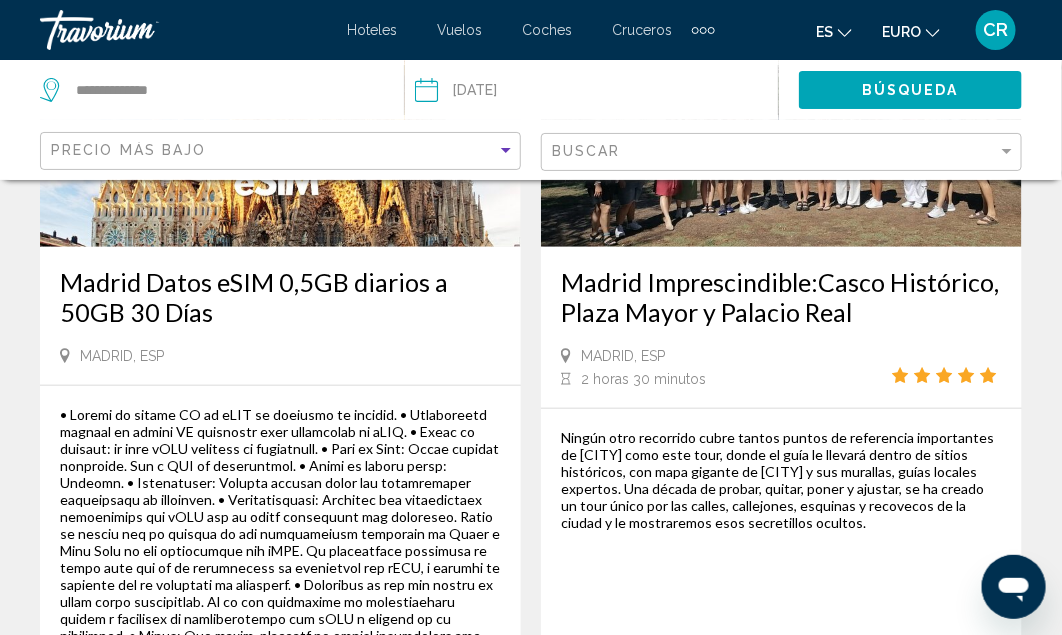 click on "Madrid Imprescindible:Casco Histórico, Plaza Mayor y Palacio Real" at bounding box center [781, 297] 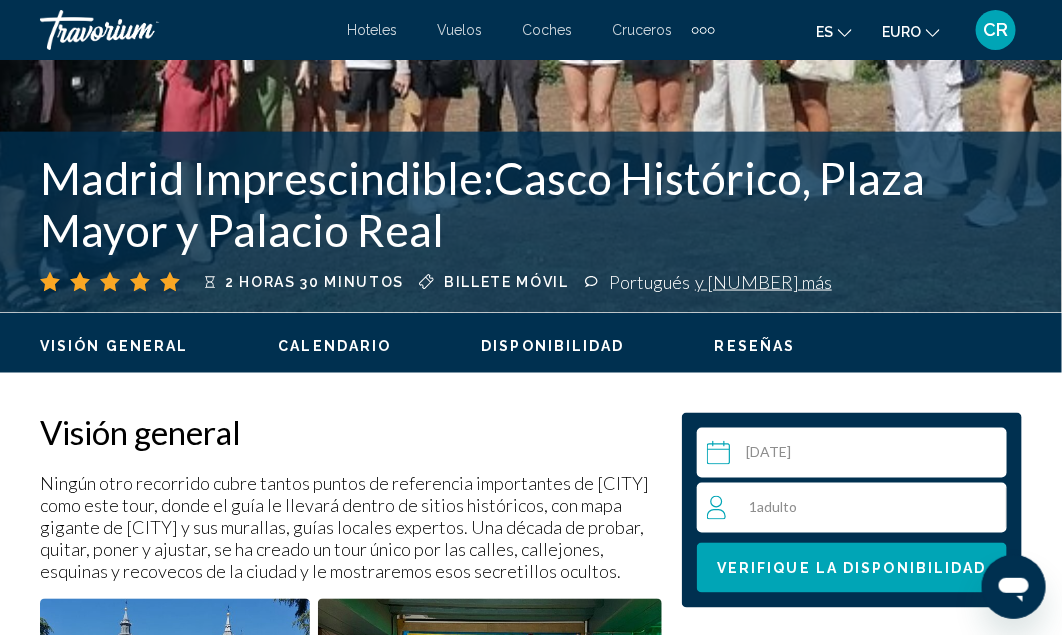 scroll, scrollTop: 699, scrollLeft: 0, axis: vertical 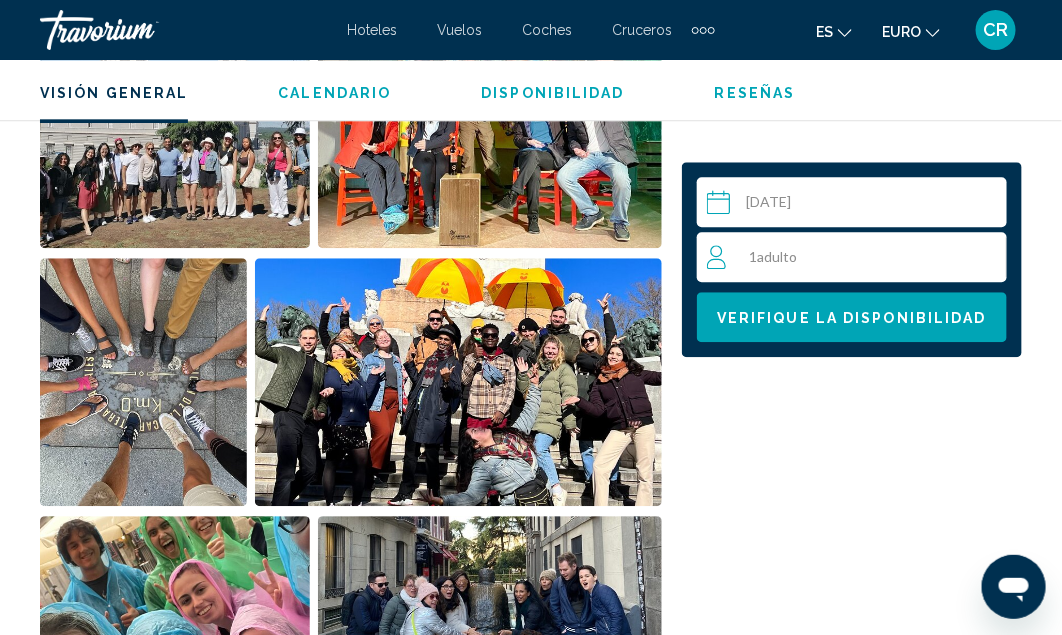 click on "Seleccione una fecha 3 de agosto de 2025  ago.  **** **** **** **** **** **** **** **** **** **** **** ****   2025  **** **** **** **** **** **** **** **** **** **** **** **** **** **** **** **** **** **** **** **** **** **** **** **** **** **** **** **** **** **** **** **** **** **** **** **** **** **** **** **** **** **** **** **** **** **** **** **** **** **** **** **** **** **** **** **** do lu ma mi ju vi sá 27 28 29 30 31 1 2 3 4 5 6 7 8 9 10 11 12 13 14 15 16 17 18 19 20 21 22 23 24 25 26 27 28 29 30 31 1 2 3 4 5 6 * * * * * * * * * ** ** ** ** ** ** ** ** ** ** ** ** ** ** ** ** ** ** ** ** ** ** ** ** ** ** ** ** ** ** ** ** ** ** ** ** ** ** ** ** ** ** ** ** ** ** ** ** ** ** ** ** ** ** ** ** ** ** ** ** ** ** ** ** **
1  Adulto Adulto Verifique la disponibilidad" at bounding box center (852, 2677) 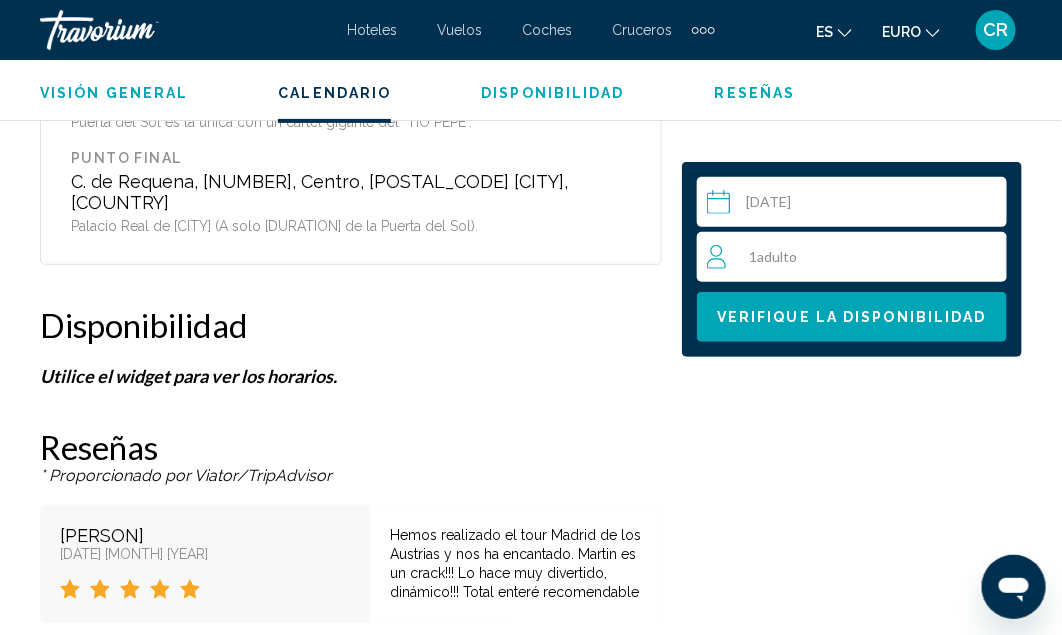 scroll, scrollTop: 4364, scrollLeft: 0, axis: vertical 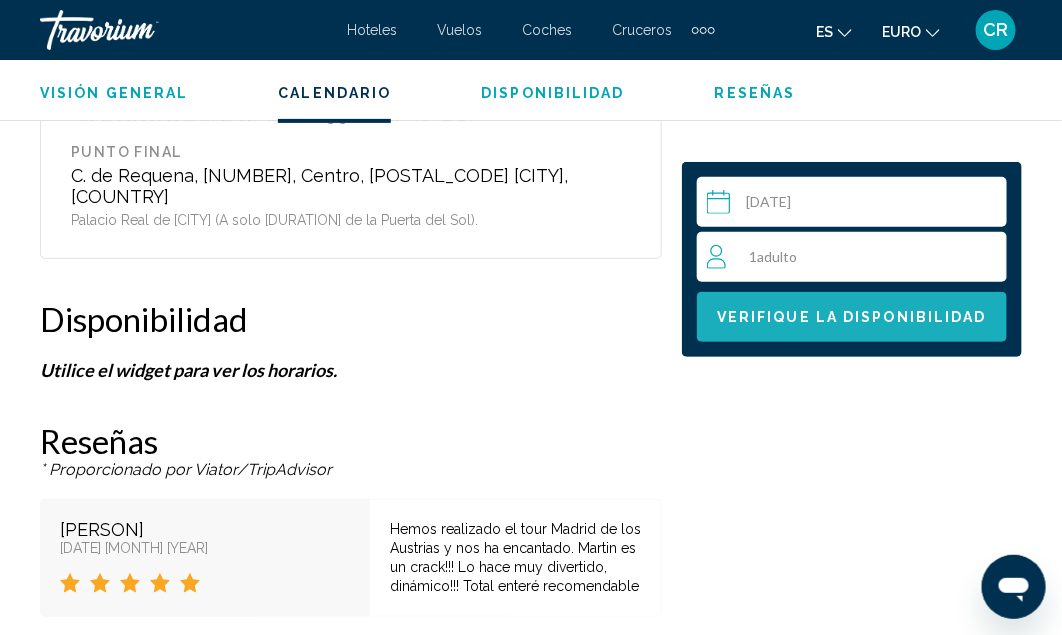 click on "Verifique la disponibilidad" at bounding box center [852, 317] 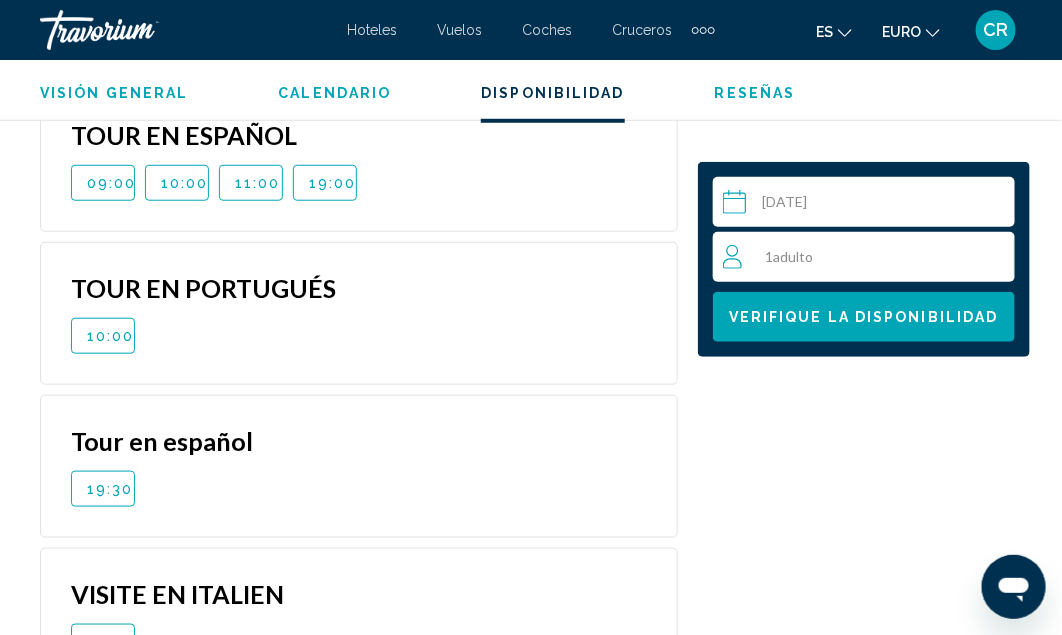 scroll, scrollTop: 4630, scrollLeft: 0, axis: vertical 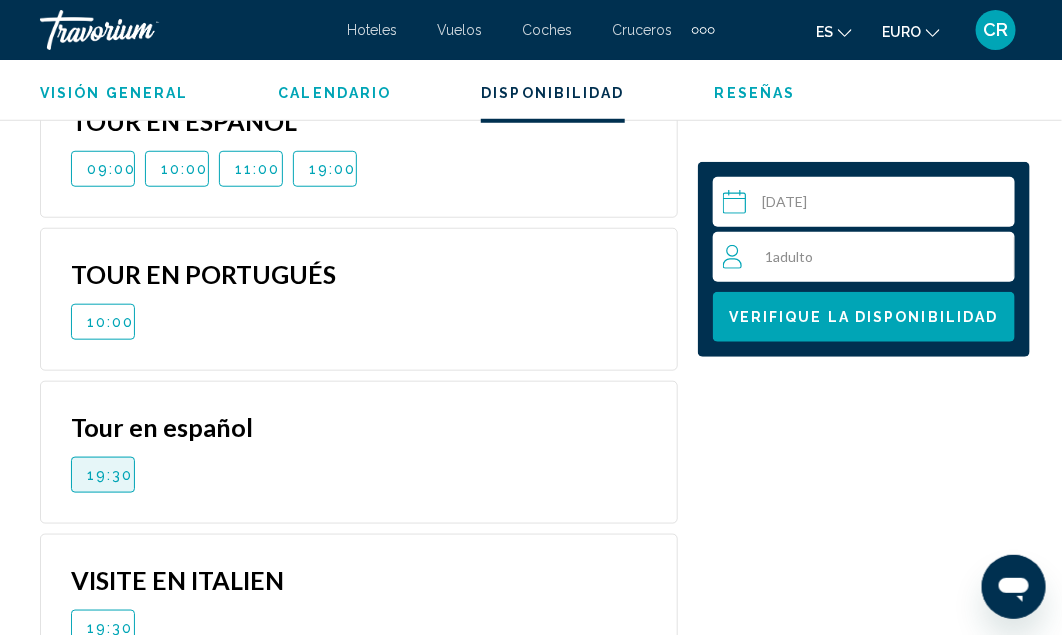 click on "19:30" at bounding box center (110, 475) 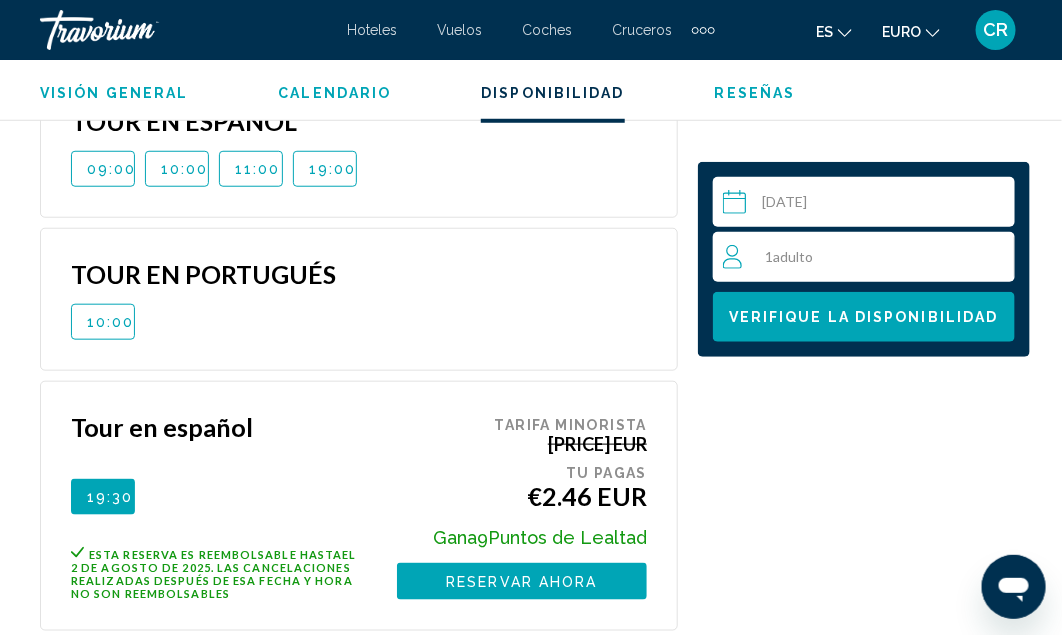 click on "Reservar ahora" at bounding box center (521, 582) 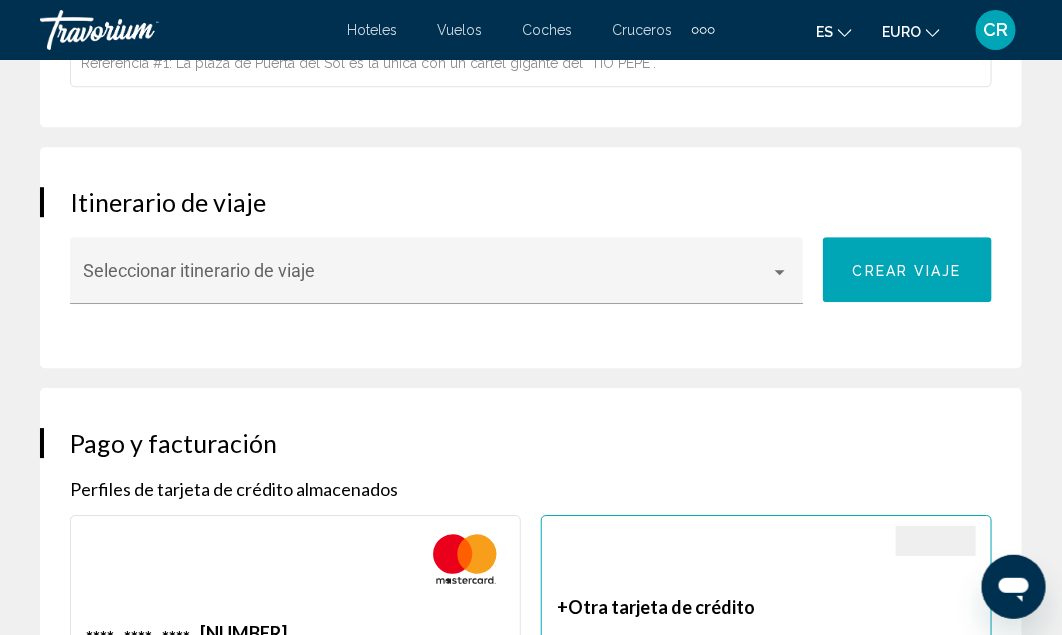 scroll, scrollTop: 1665, scrollLeft: 0, axis: vertical 